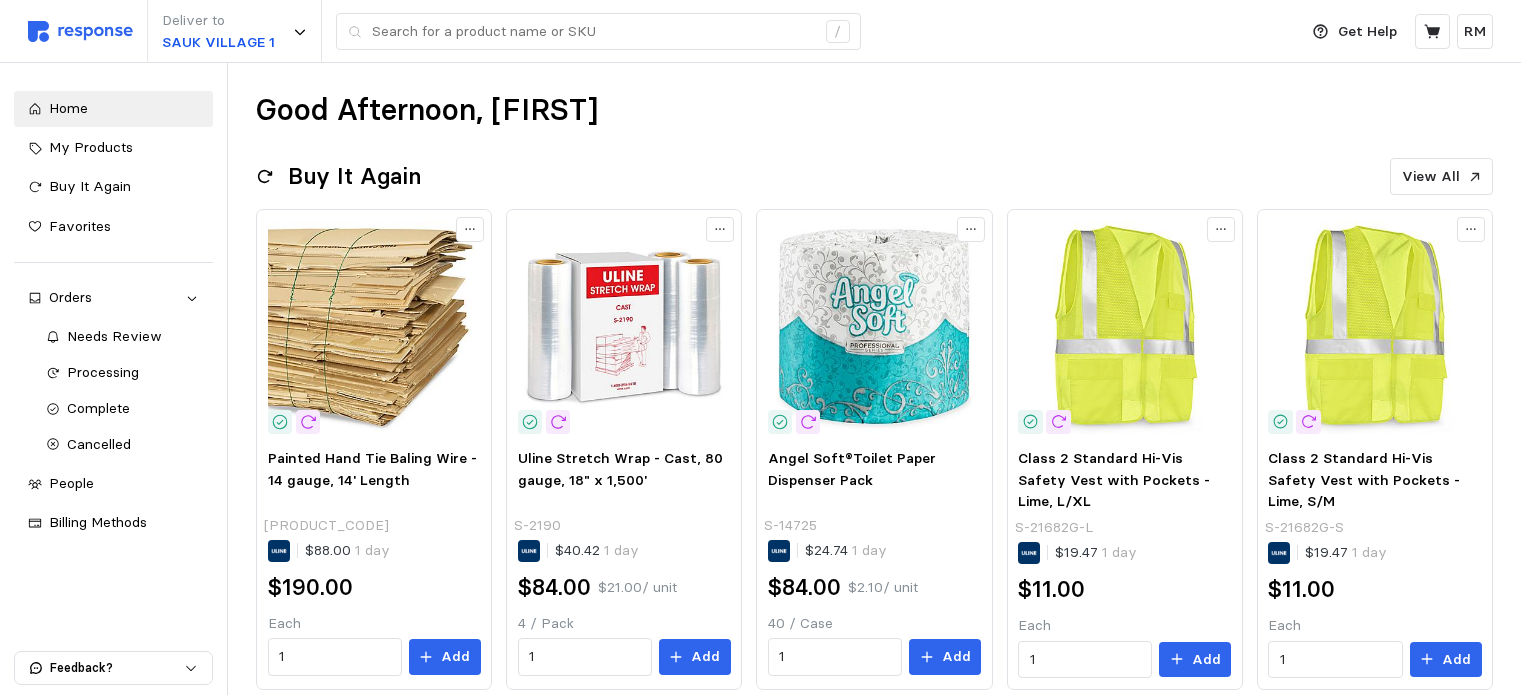 scroll, scrollTop: 480, scrollLeft: 0, axis: vertical 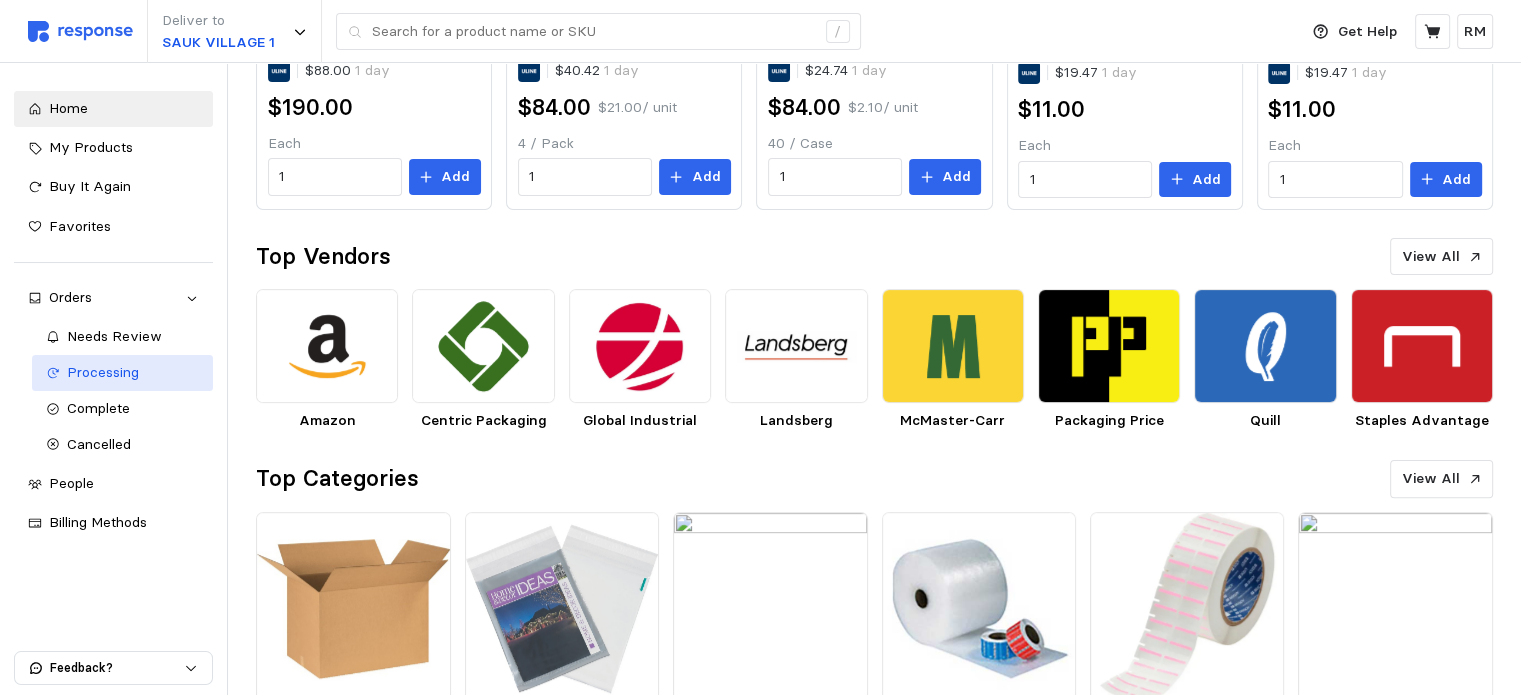 click on "Processing" at bounding box center (103, 372) 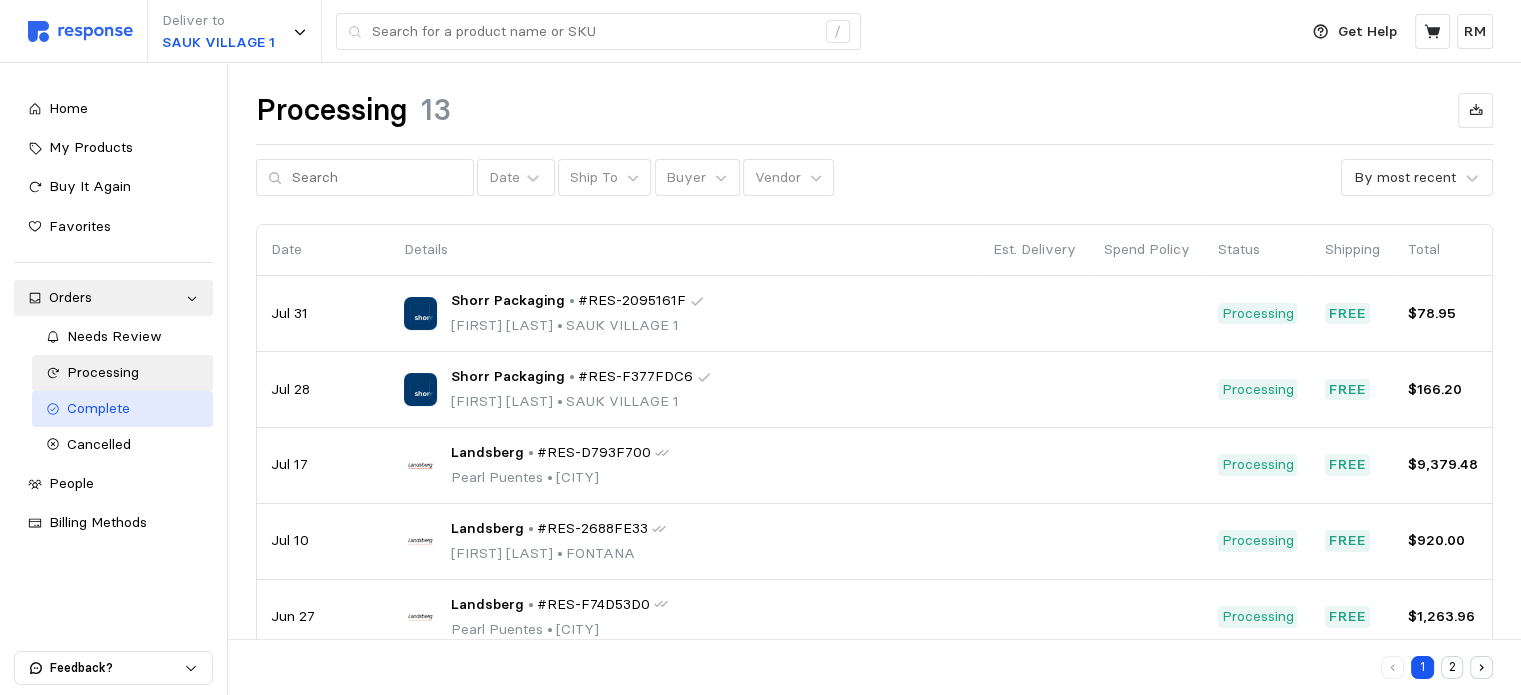 click on "Complete" at bounding box center (98, 408) 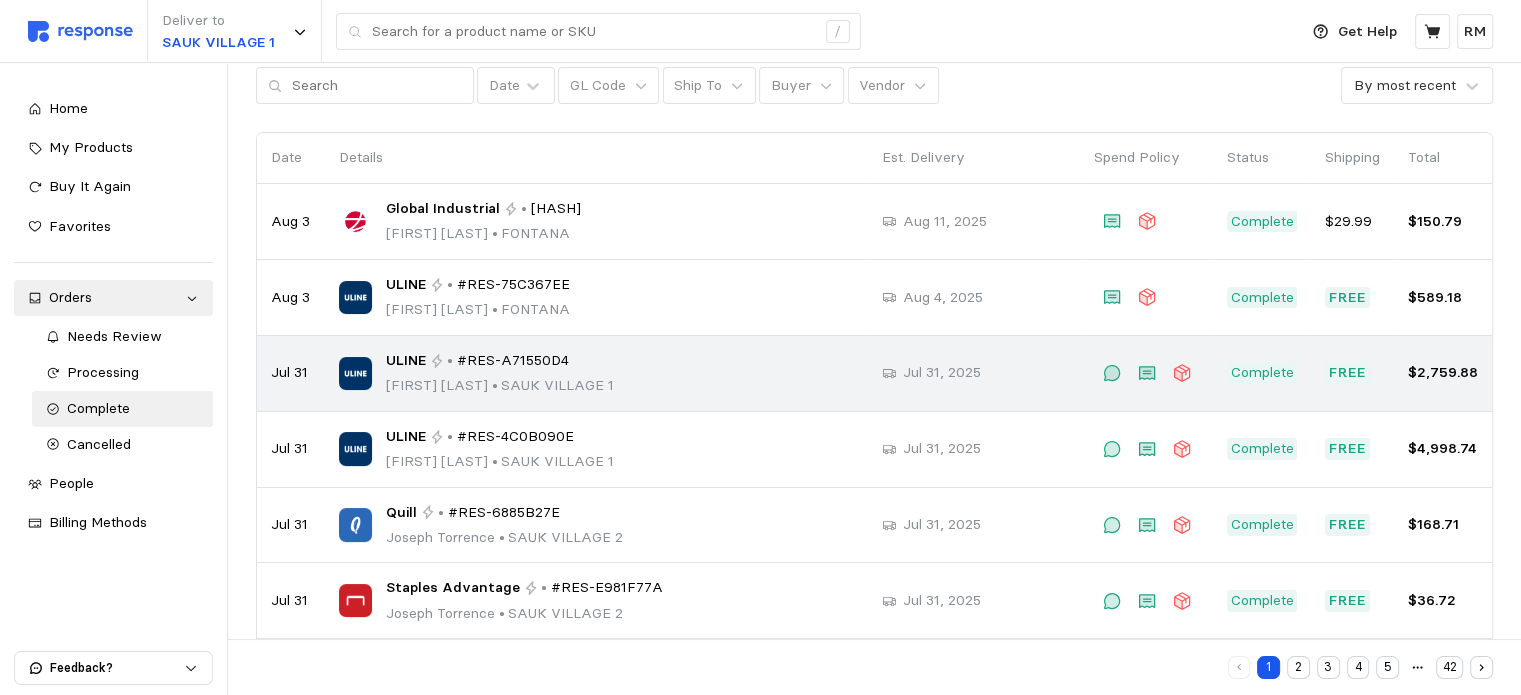 scroll, scrollTop: 94, scrollLeft: 0, axis: vertical 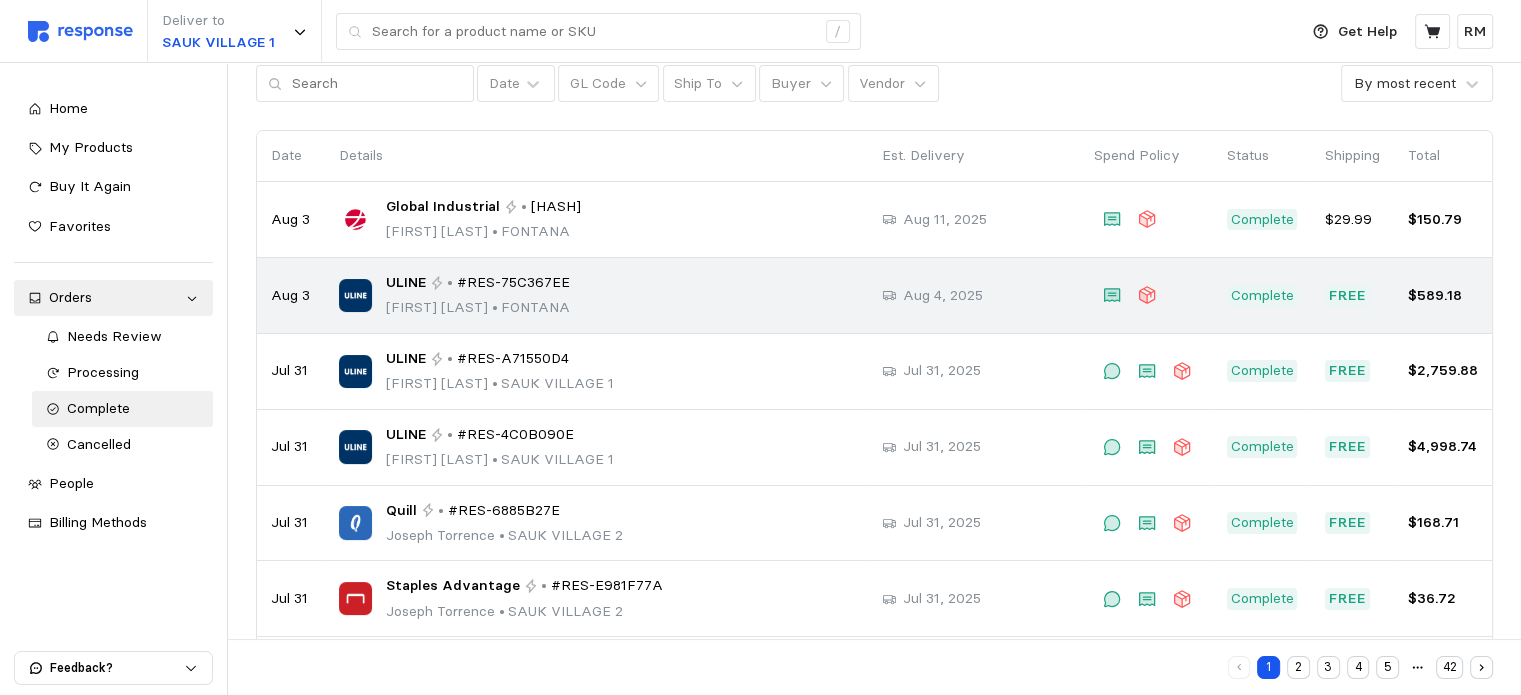click on "ULINE" at bounding box center (406, 283) 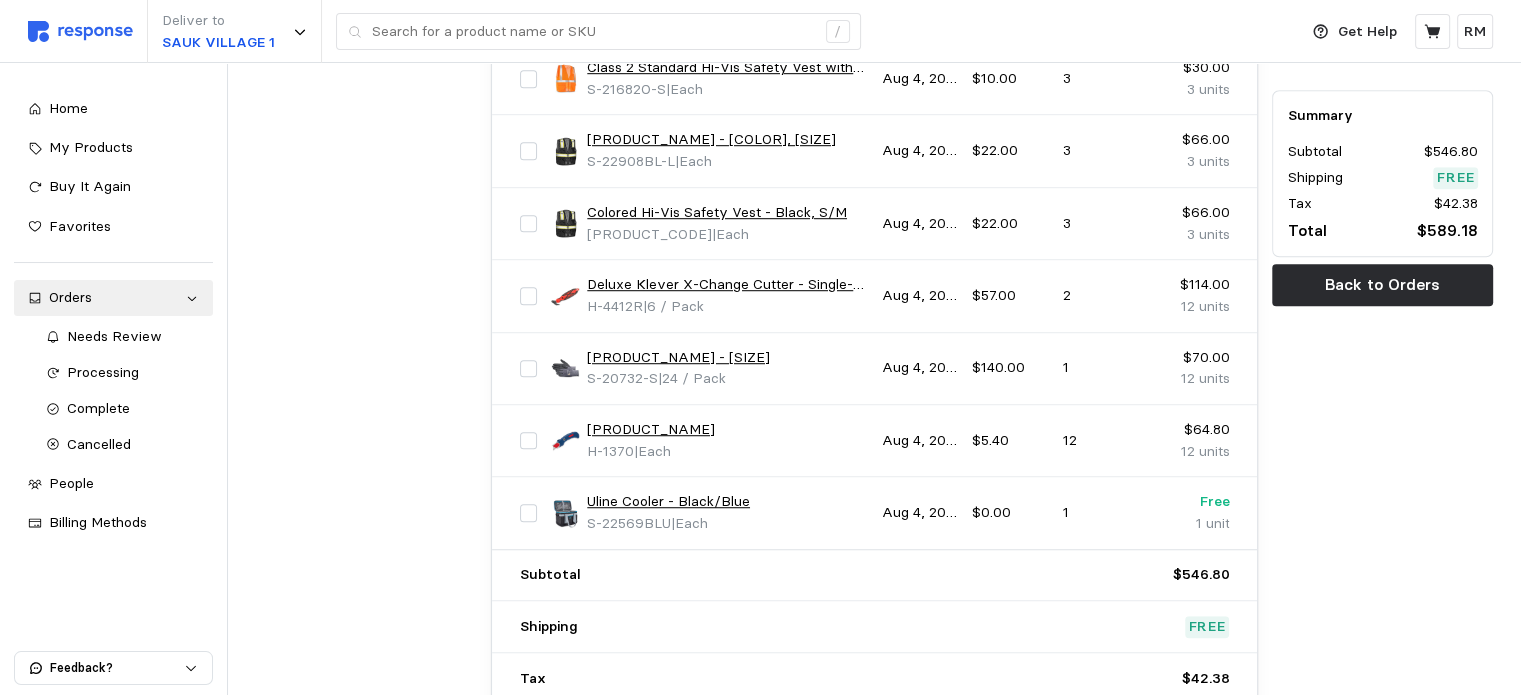 scroll, scrollTop: 1308, scrollLeft: 0, axis: vertical 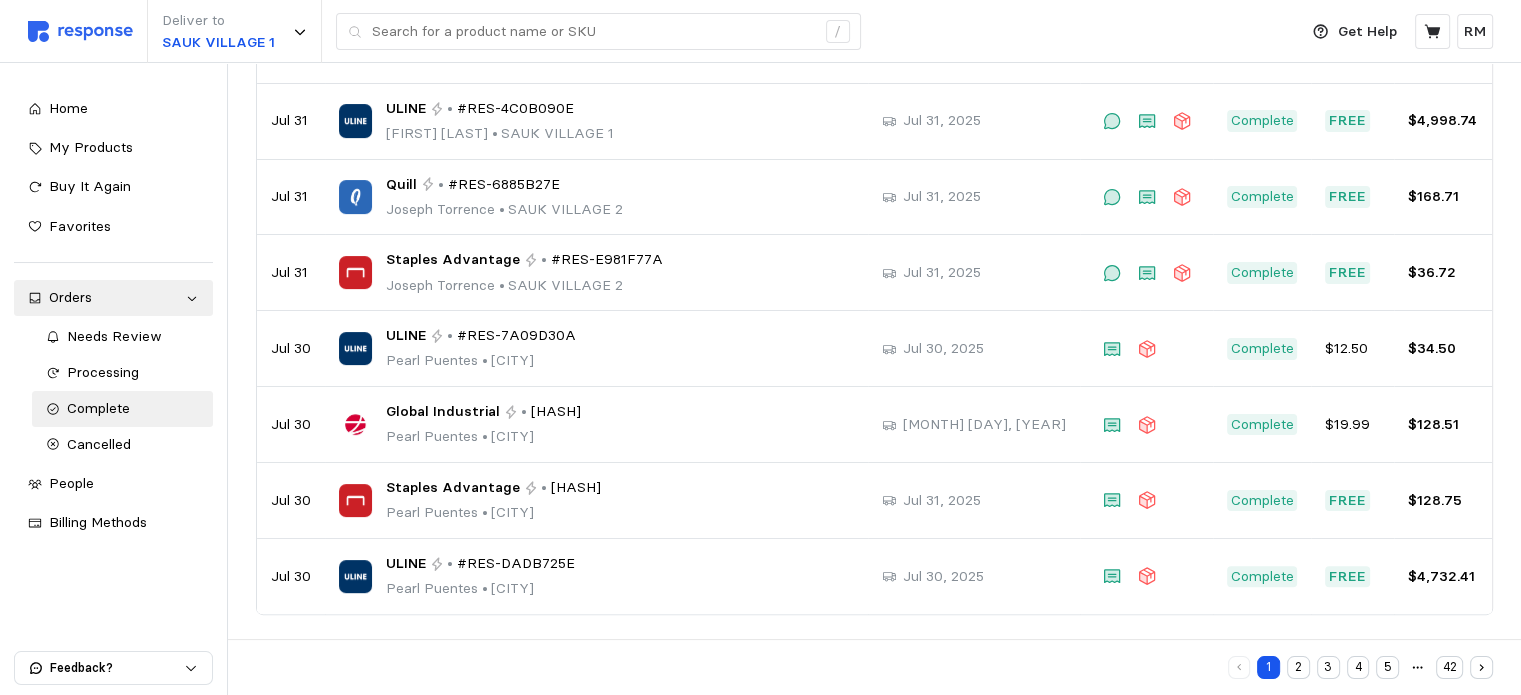 click on "2" at bounding box center [1298, 667] 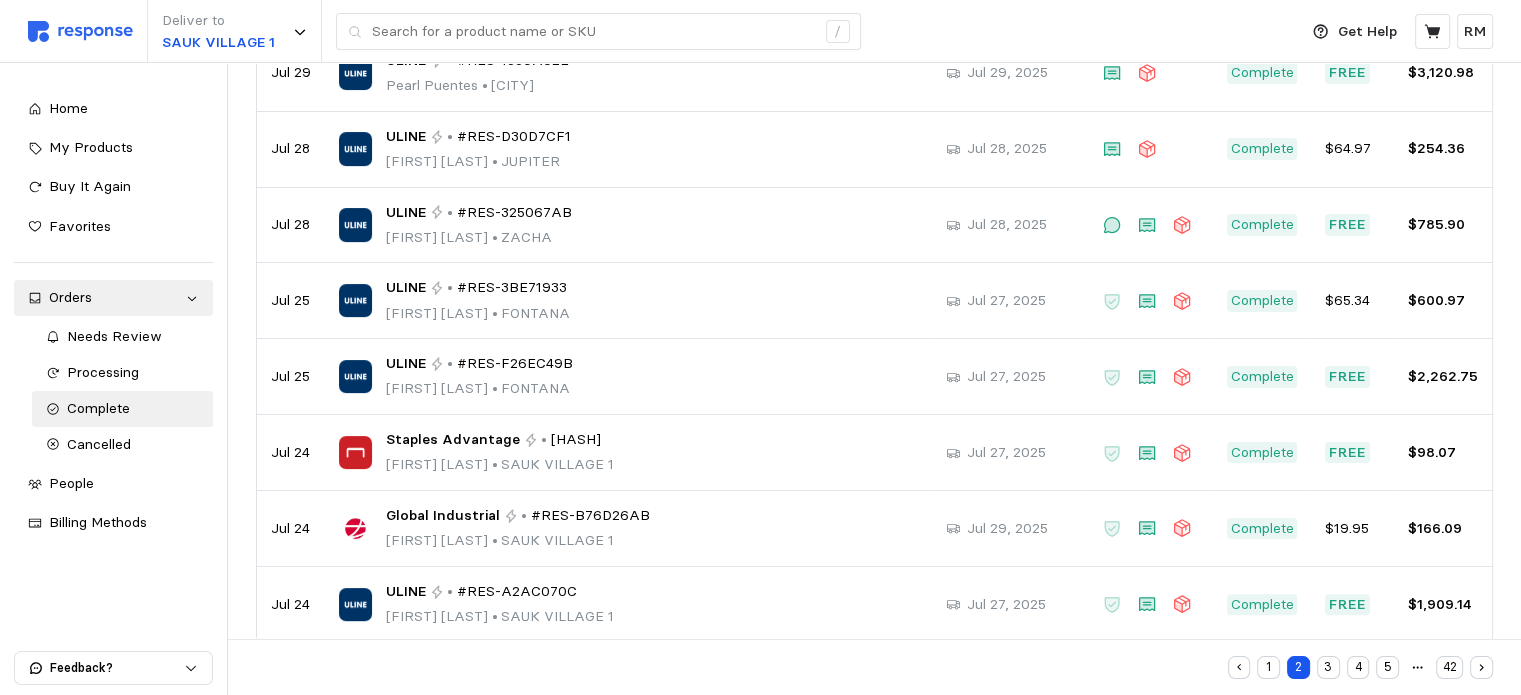 scroll, scrollTop: 420, scrollLeft: 0, axis: vertical 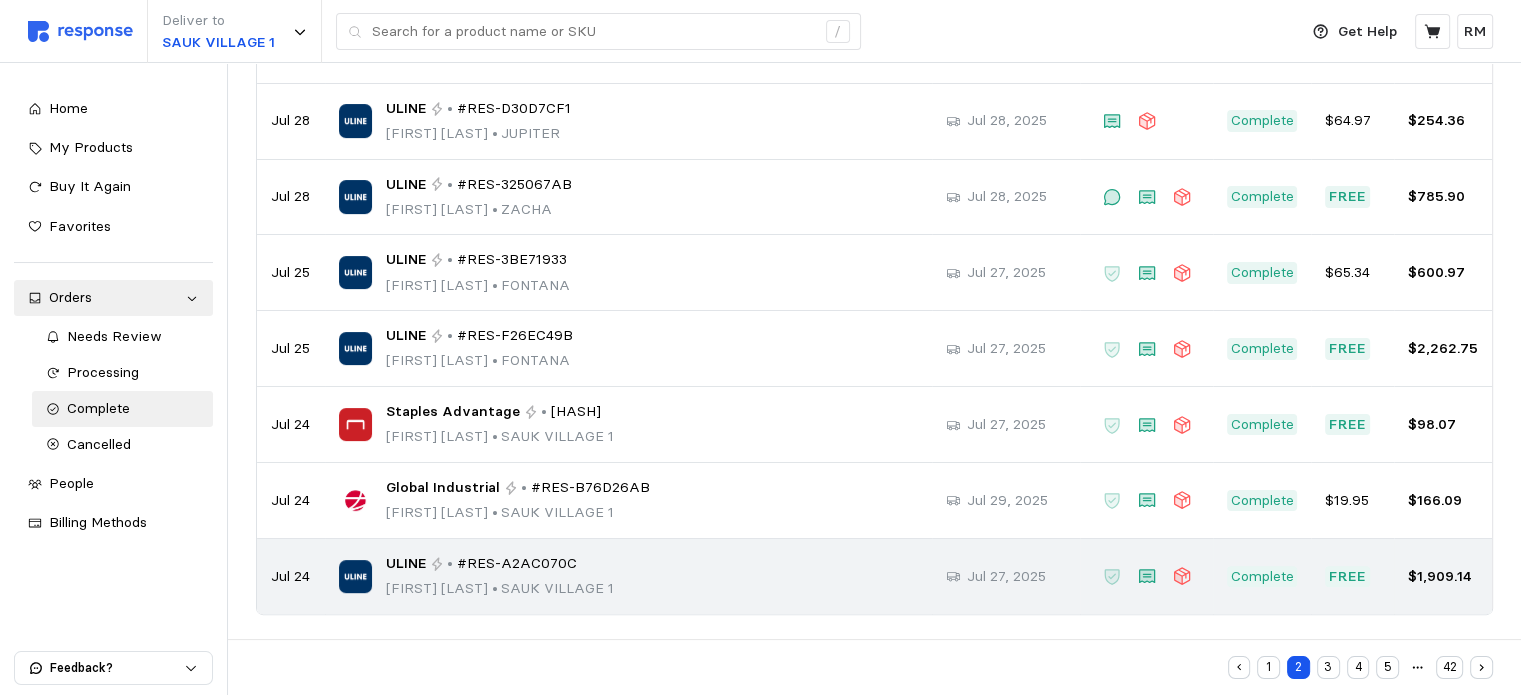 click on "#RES-A2AC070C" at bounding box center (517, 564) 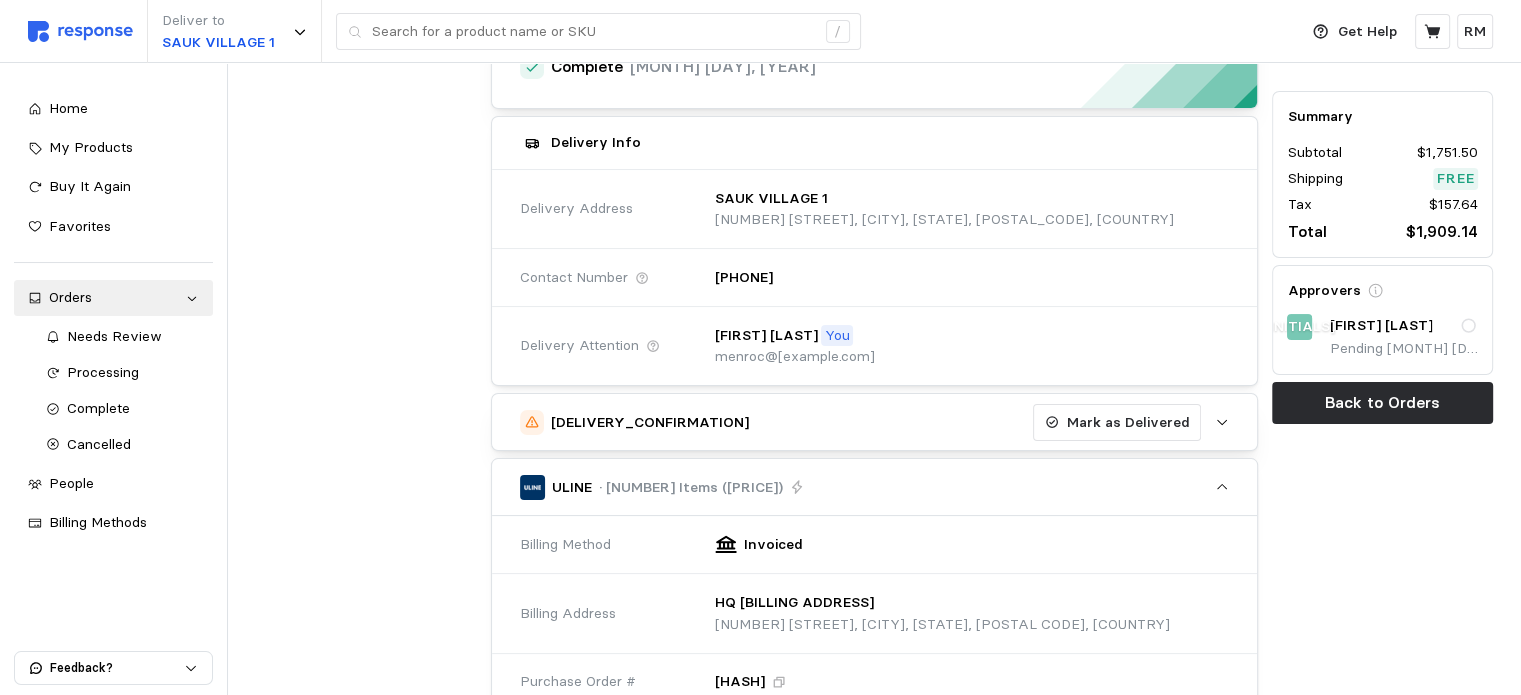 scroll, scrollTop: 0, scrollLeft: 0, axis: both 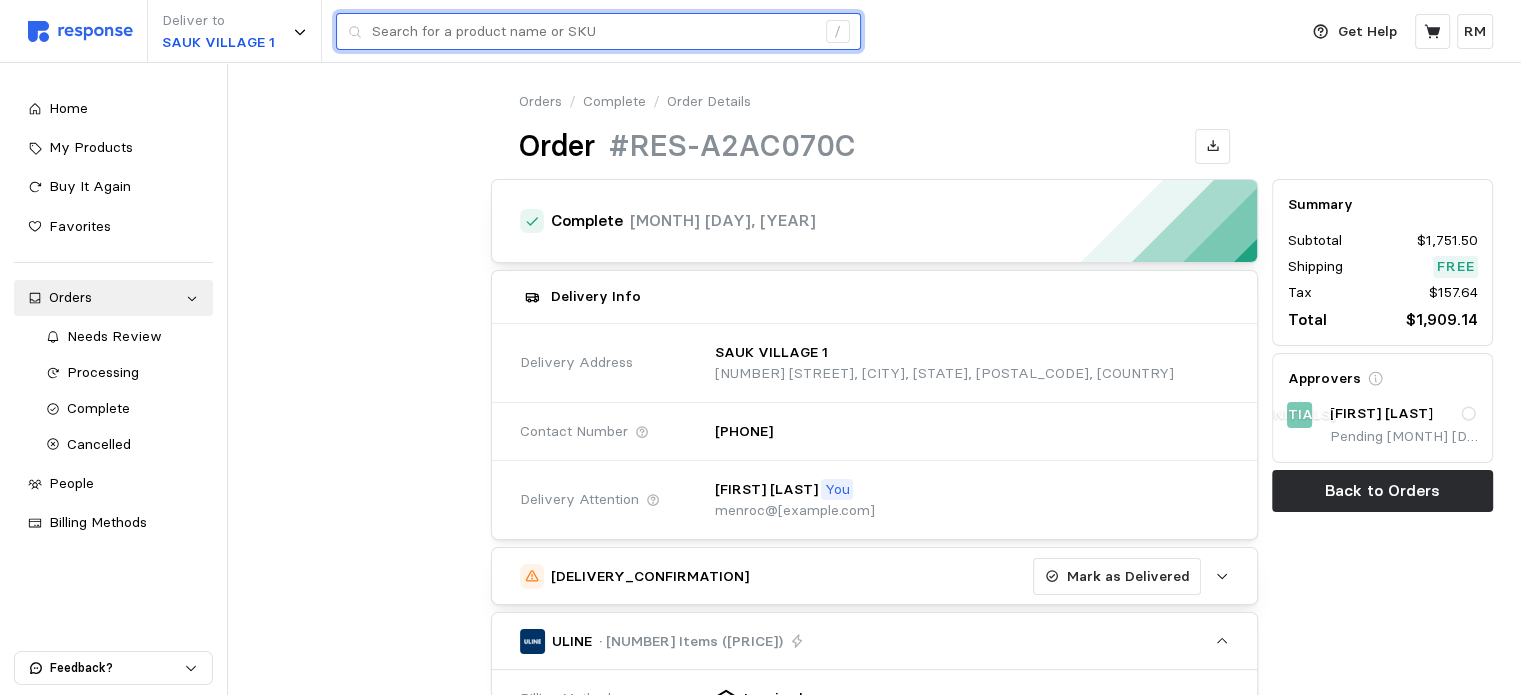 click at bounding box center (593, 32) 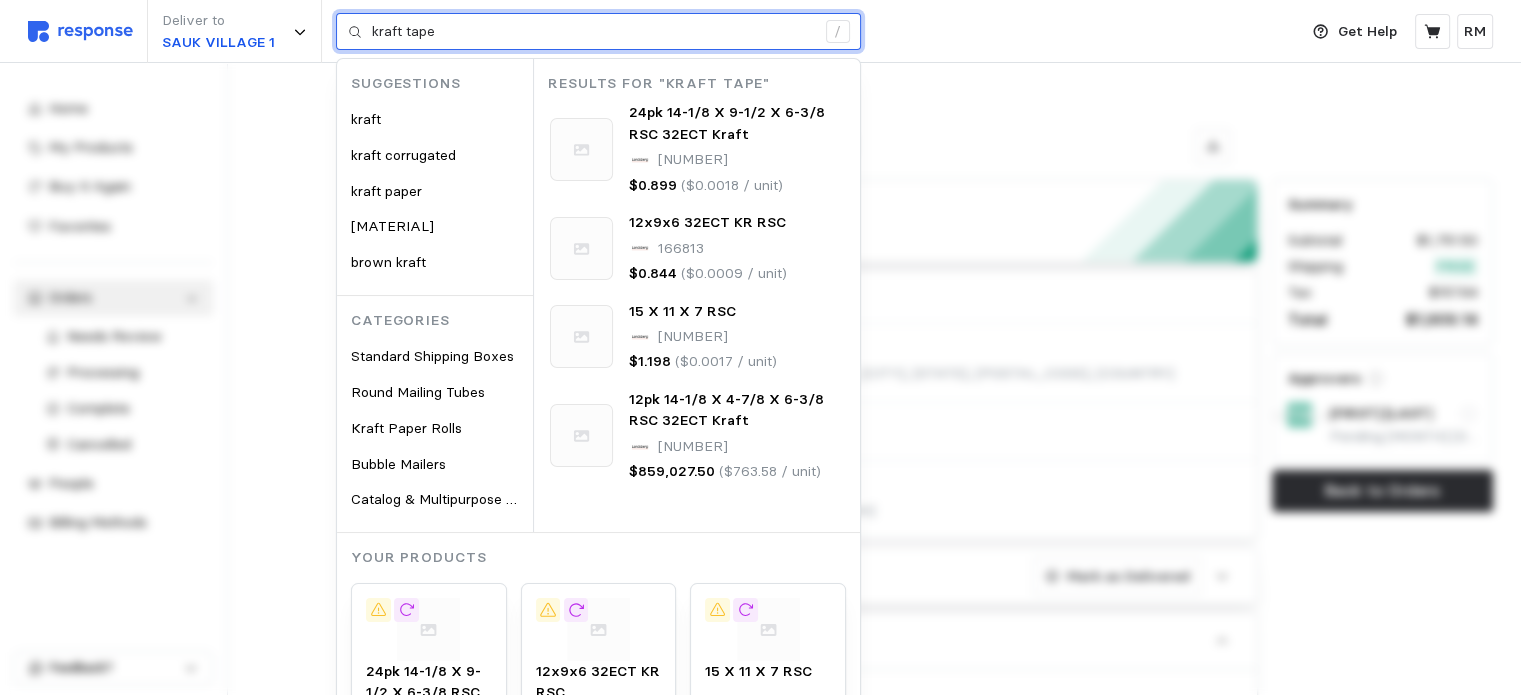 type on "kraft tape" 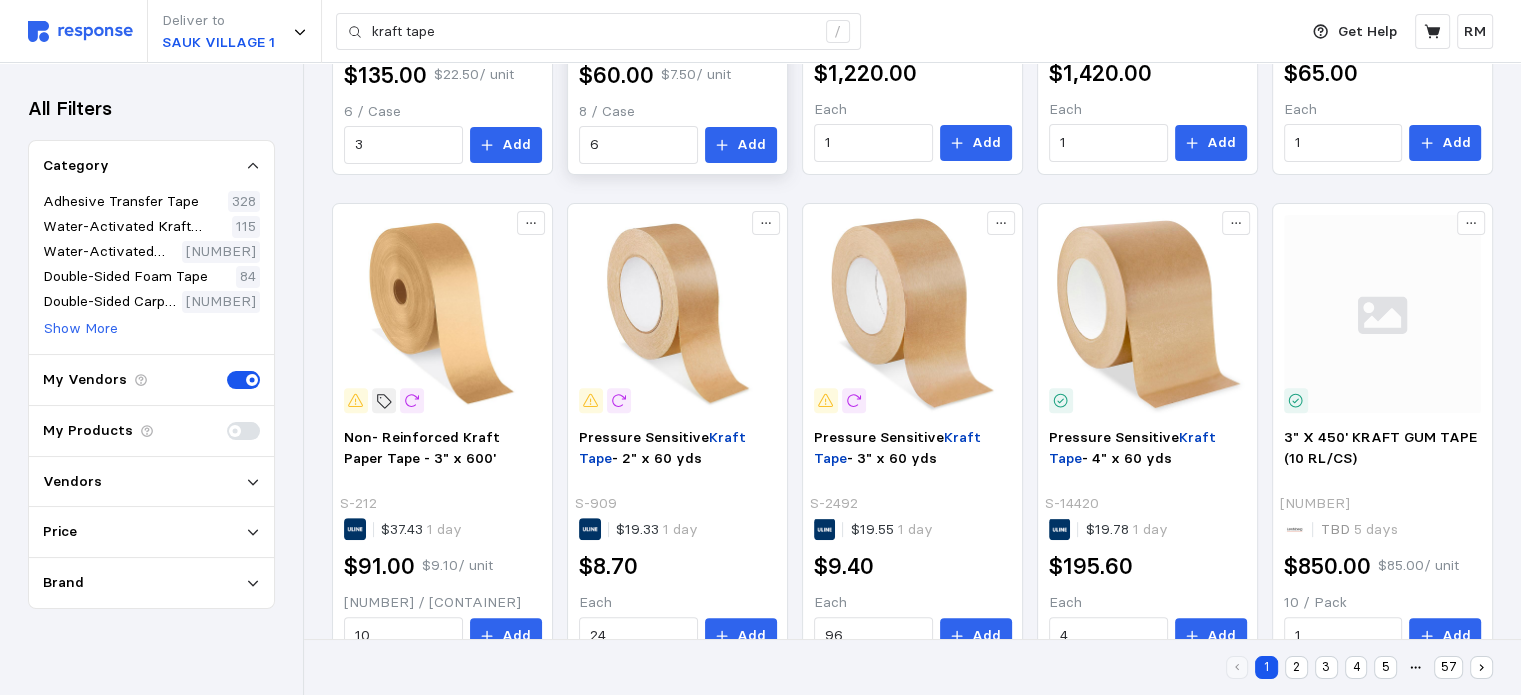scroll, scrollTop: 651, scrollLeft: 0, axis: vertical 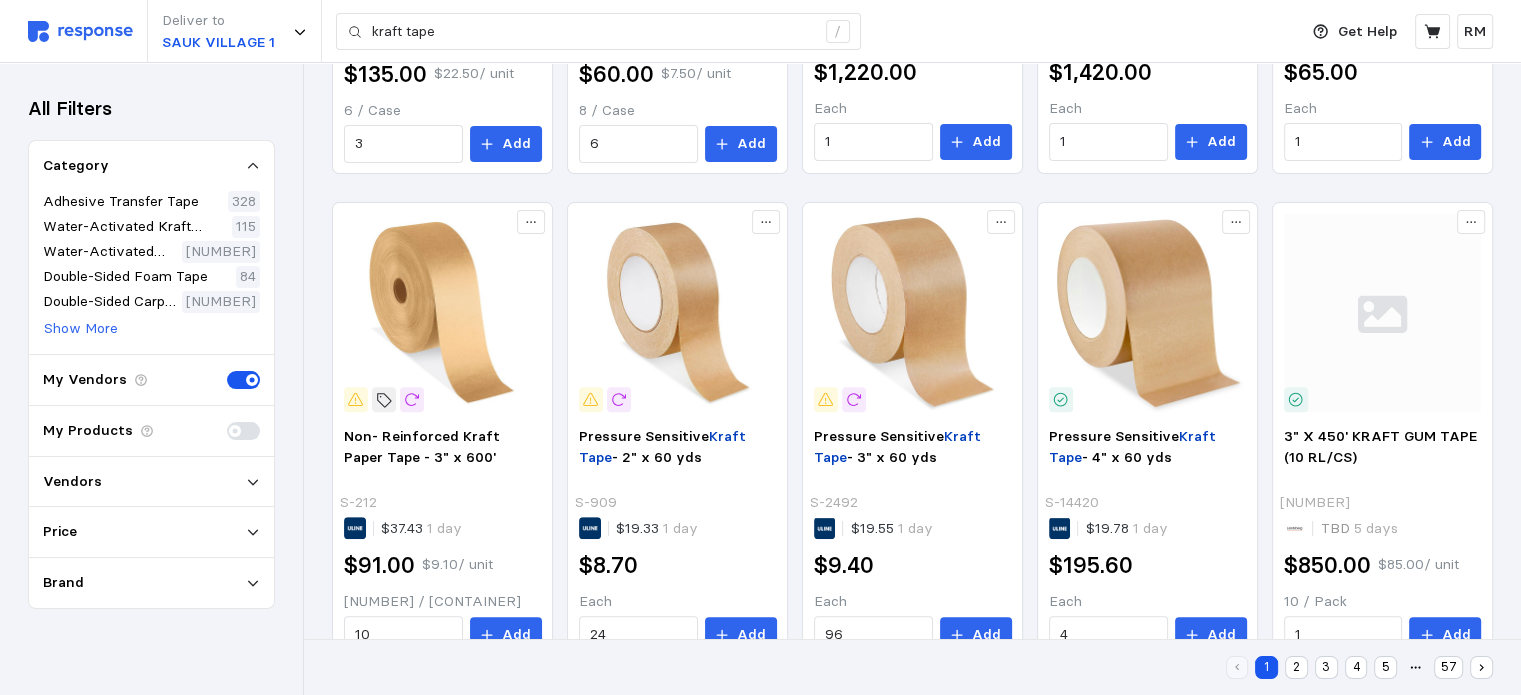 click on "All Filters Category [PRODUCT_NAME] [NUMBER] [PRODUCT_NAME] [NUMBER] [PRODUCT_NAME] [NUMBER] [PRODUCT_NAME] [NUMBER] Show More My Vendors My Products Vendors Price Brand" at bounding box center (151, 350) 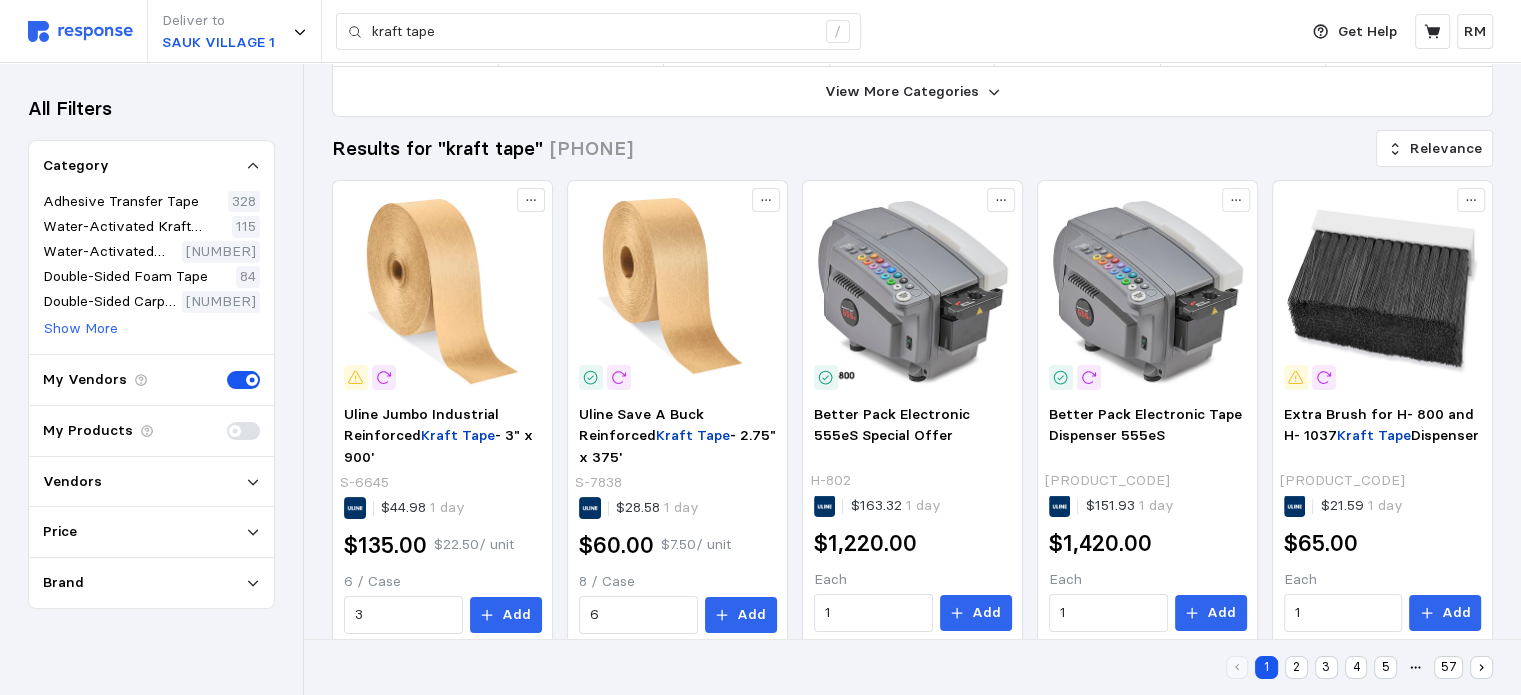 scroll, scrollTop: 0, scrollLeft: 0, axis: both 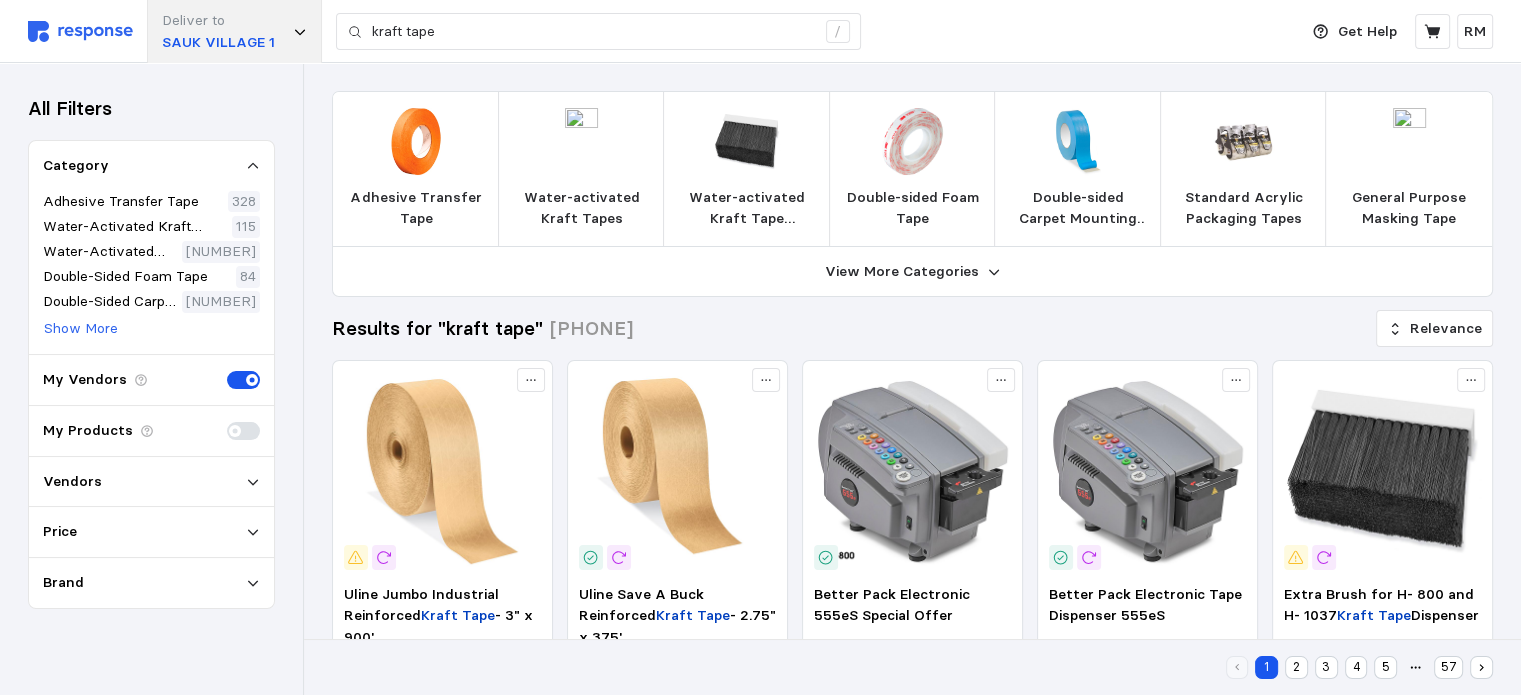 type 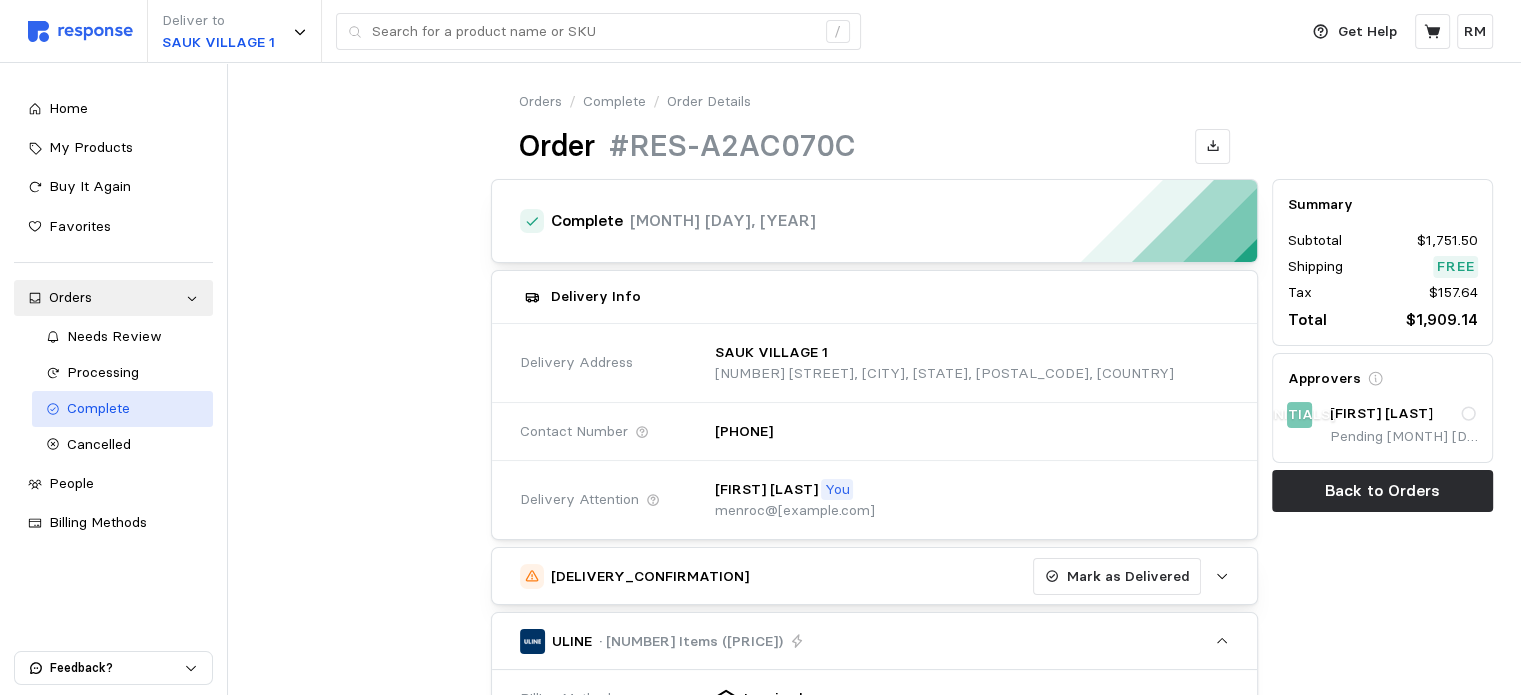 click on "Complete" at bounding box center [98, 408] 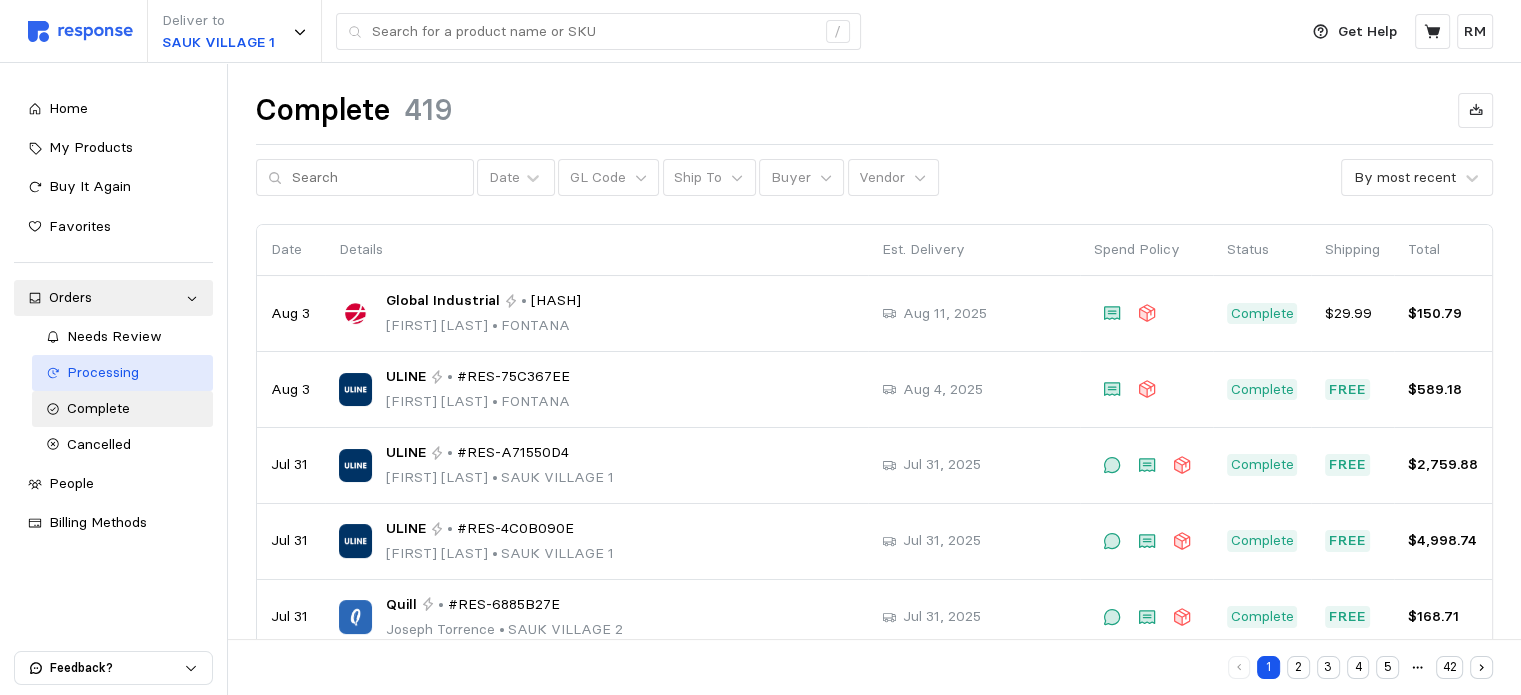click on "Processing" at bounding box center [103, 372] 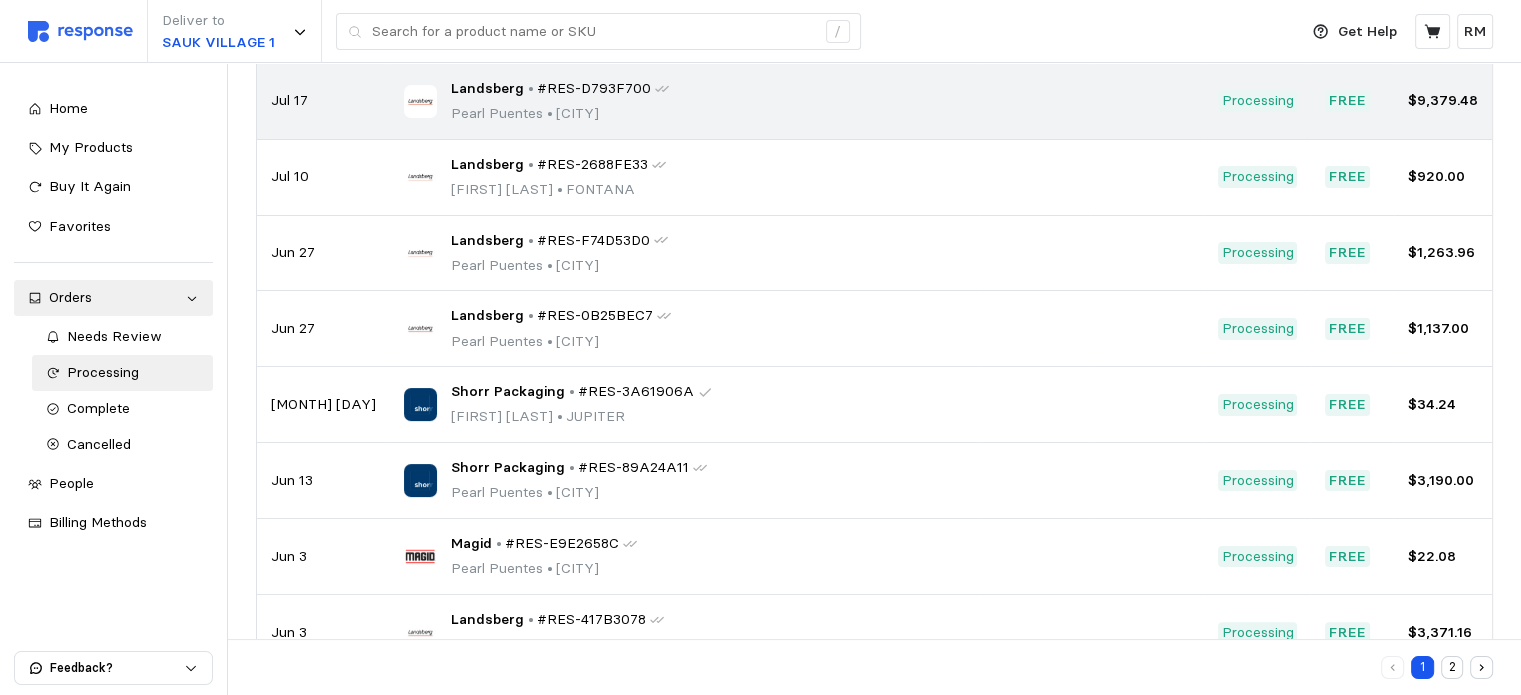 scroll, scrollTop: 420, scrollLeft: 0, axis: vertical 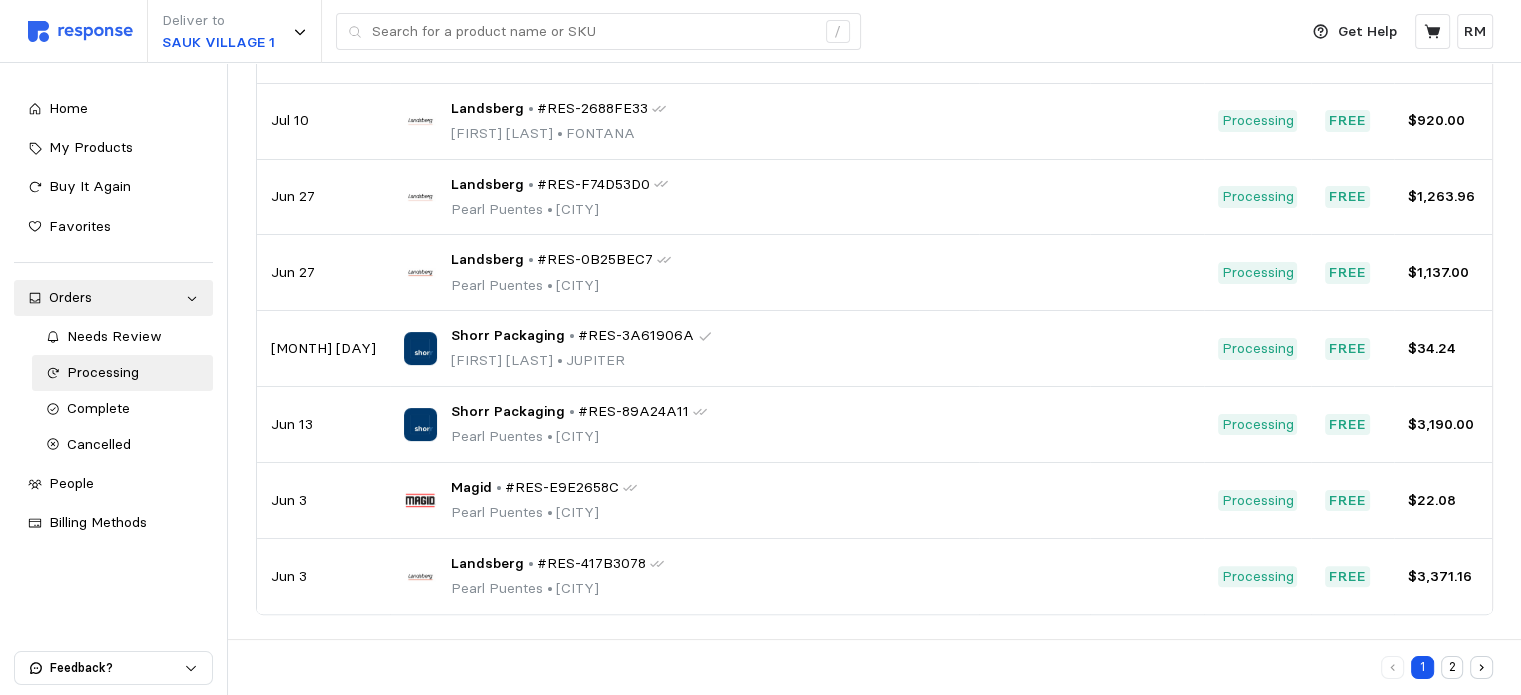 click on "2" at bounding box center [1452, 667] 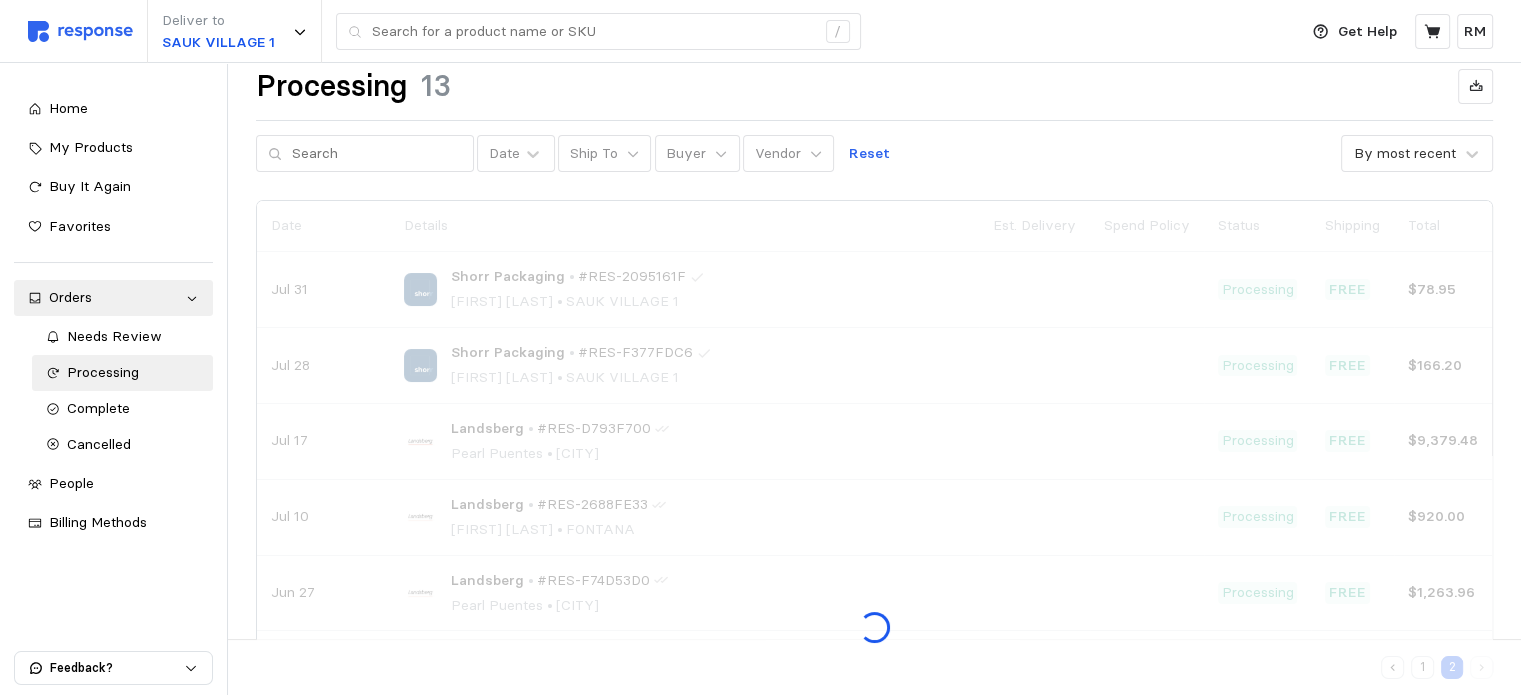scroll, scrollTop: 0, scrollLeft: 0, axis: both 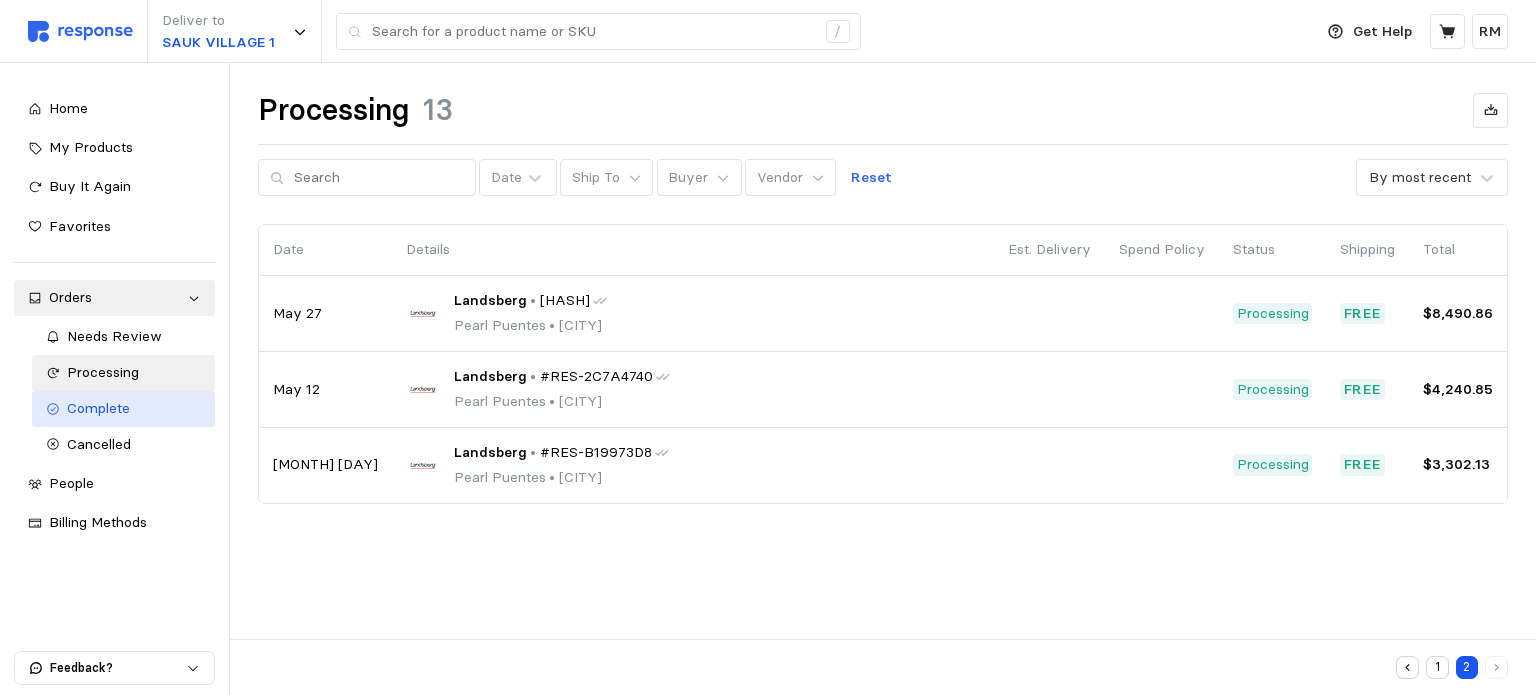 click on "Complete" at bounding box center [134, 409] 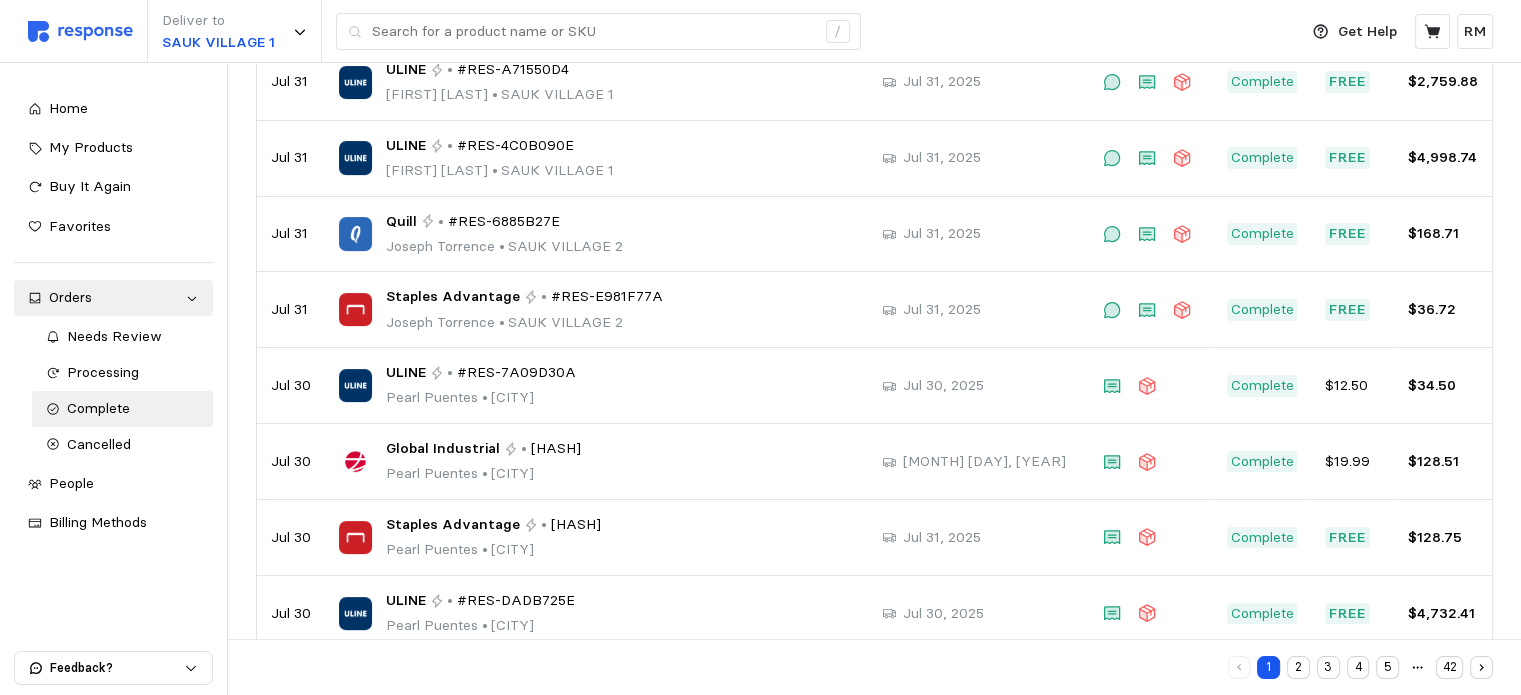 scroll, scrollTop: 420, scrollLeft: 0, axis: vertical 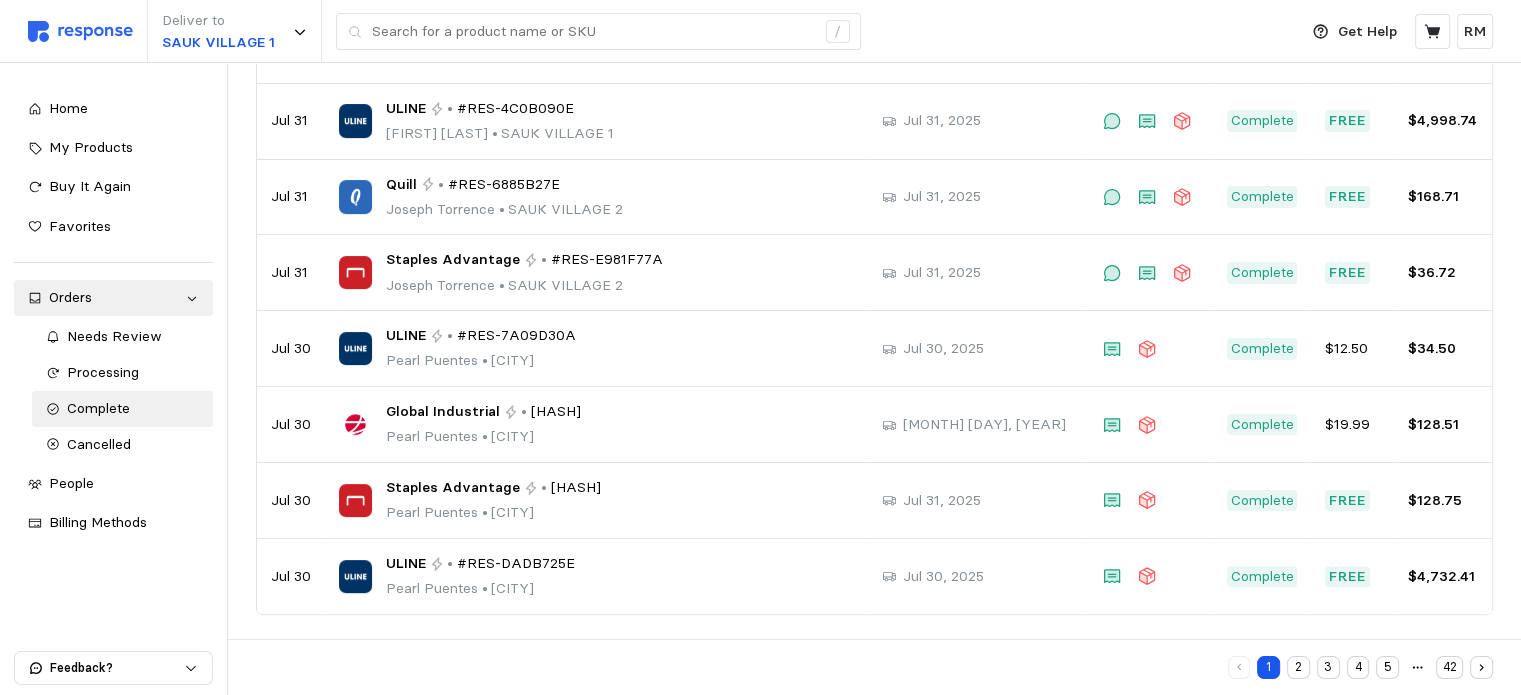 click on "2" at bounding box center [1298, 667] 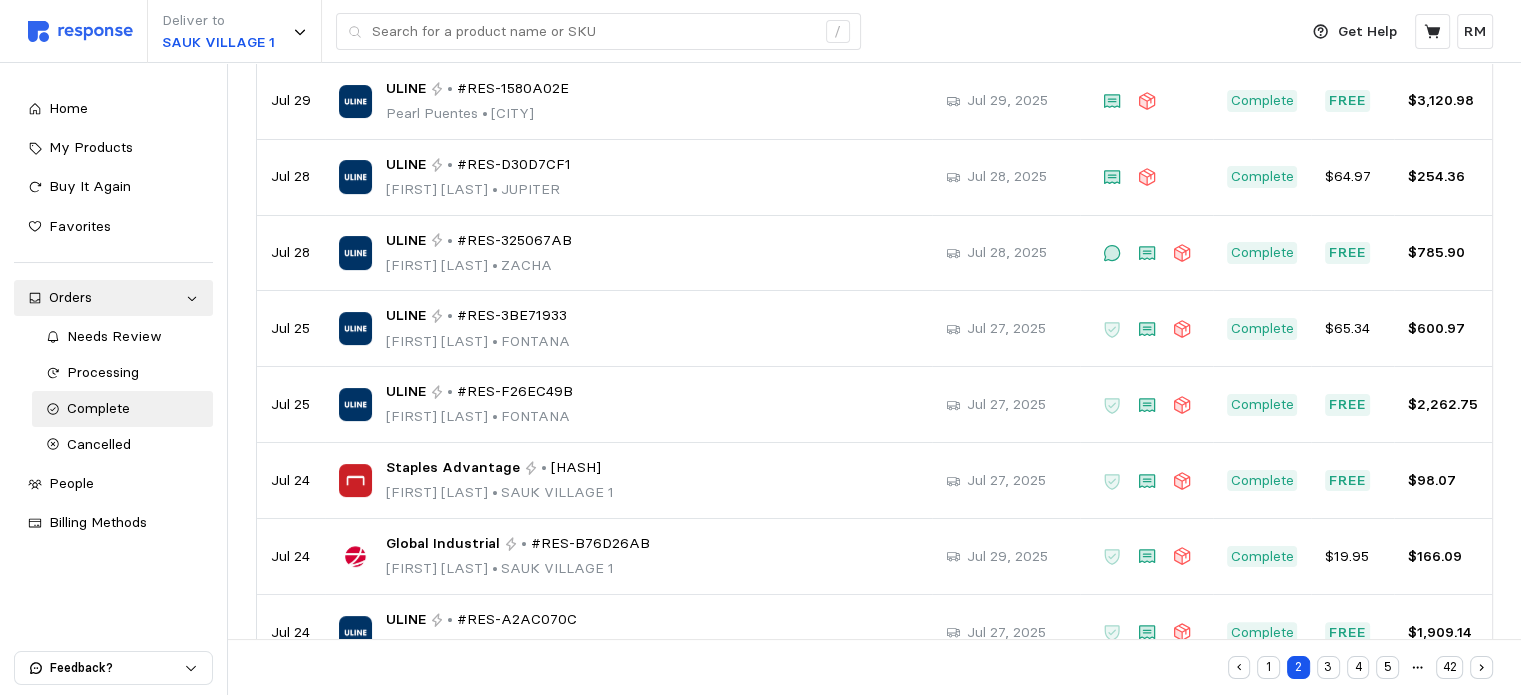 scroll, scrollTop: 420, scrollLeft: 0, axis: vertical 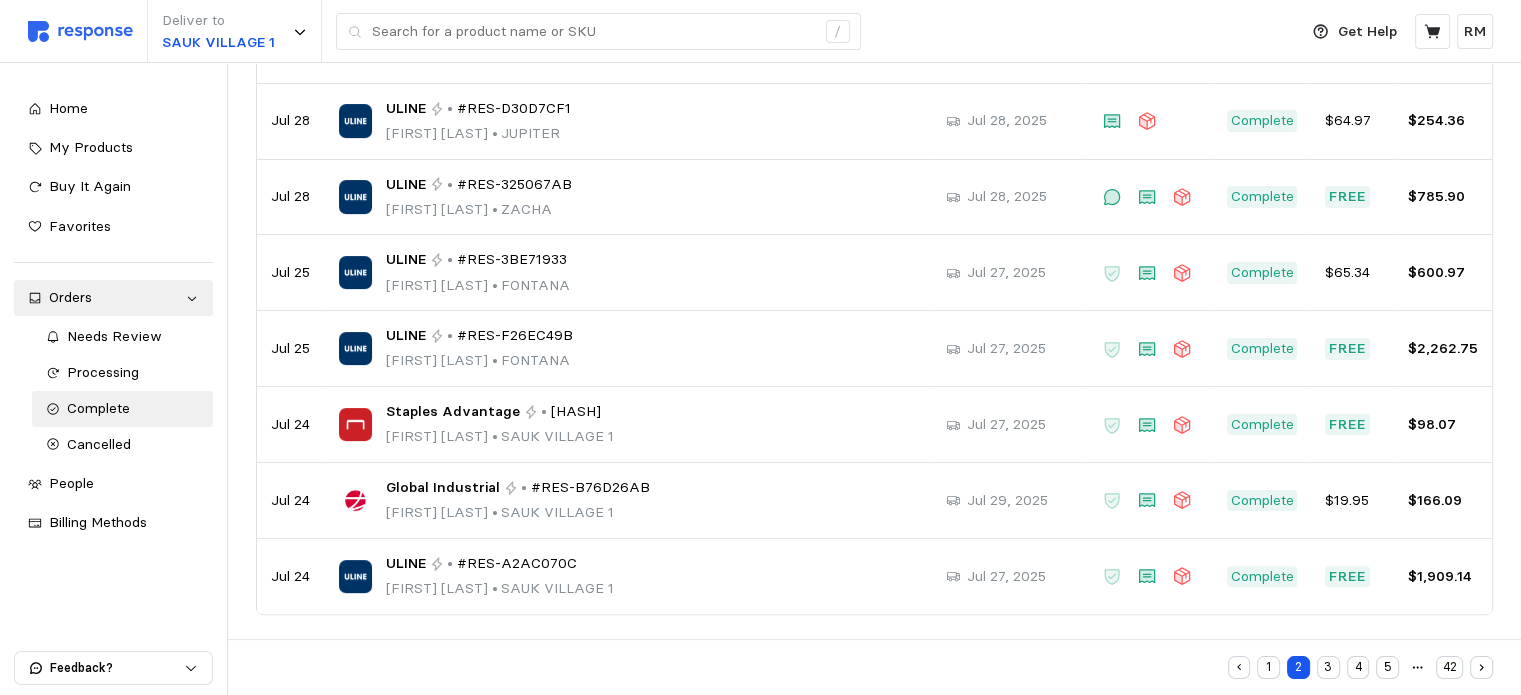 click on "3" at bounding box center [1328, 667] 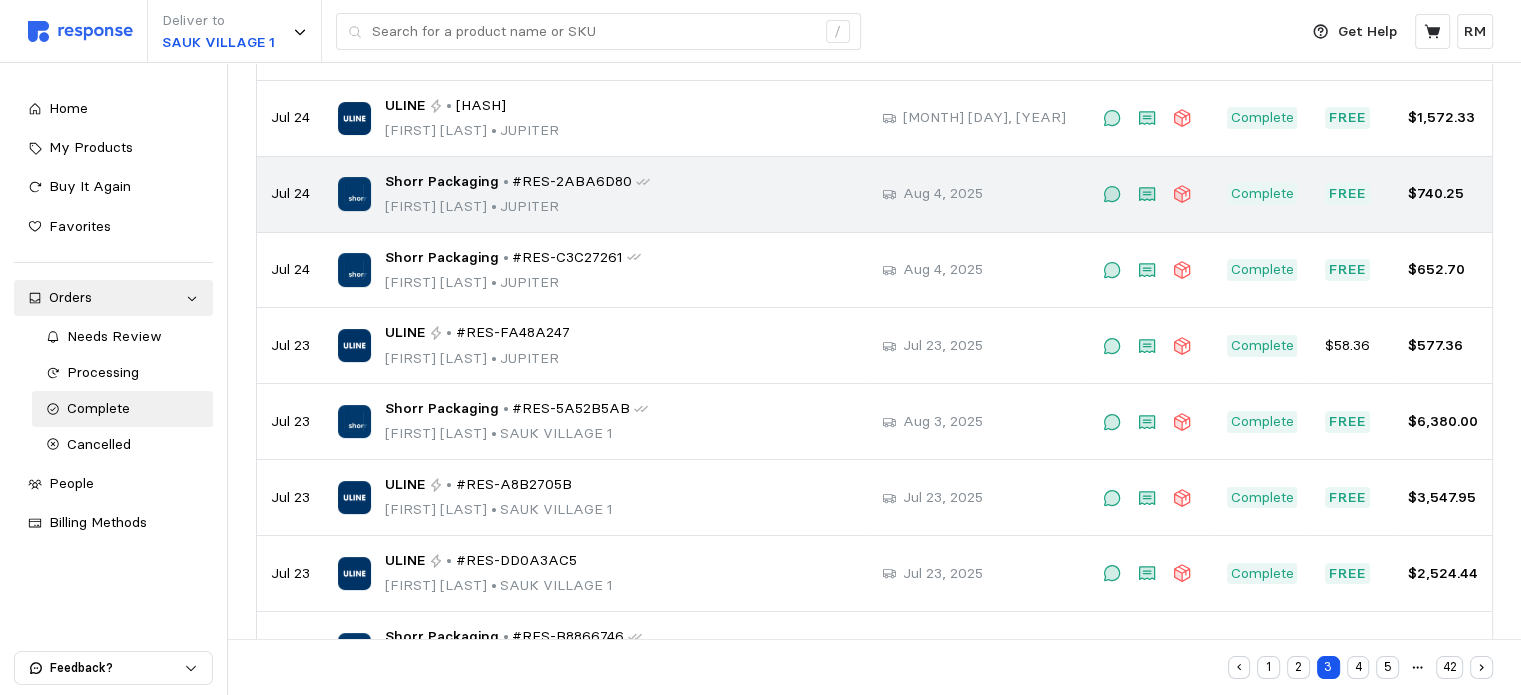 scroll, scrollTop: 420, scrollLeft: 0, axis: vertical 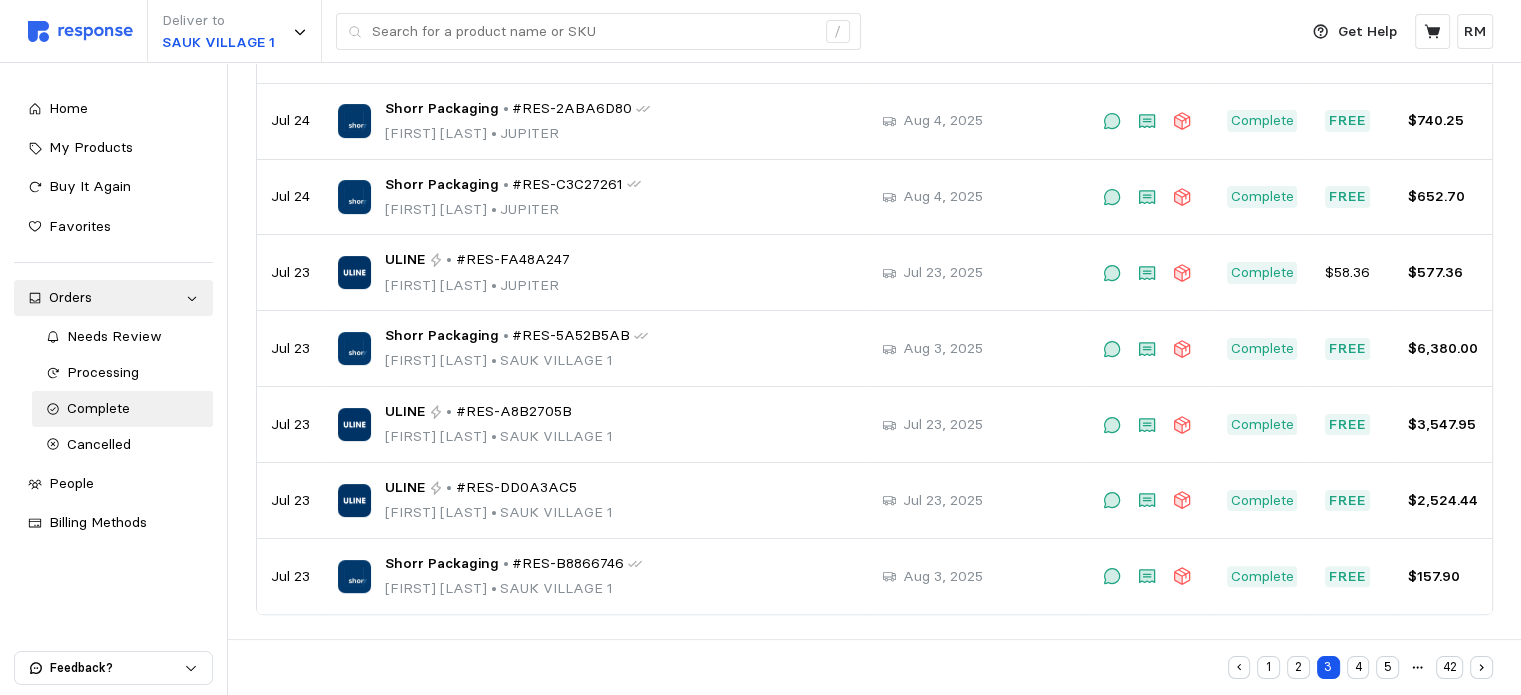 click on "4" at bounding box center [1358, 667] 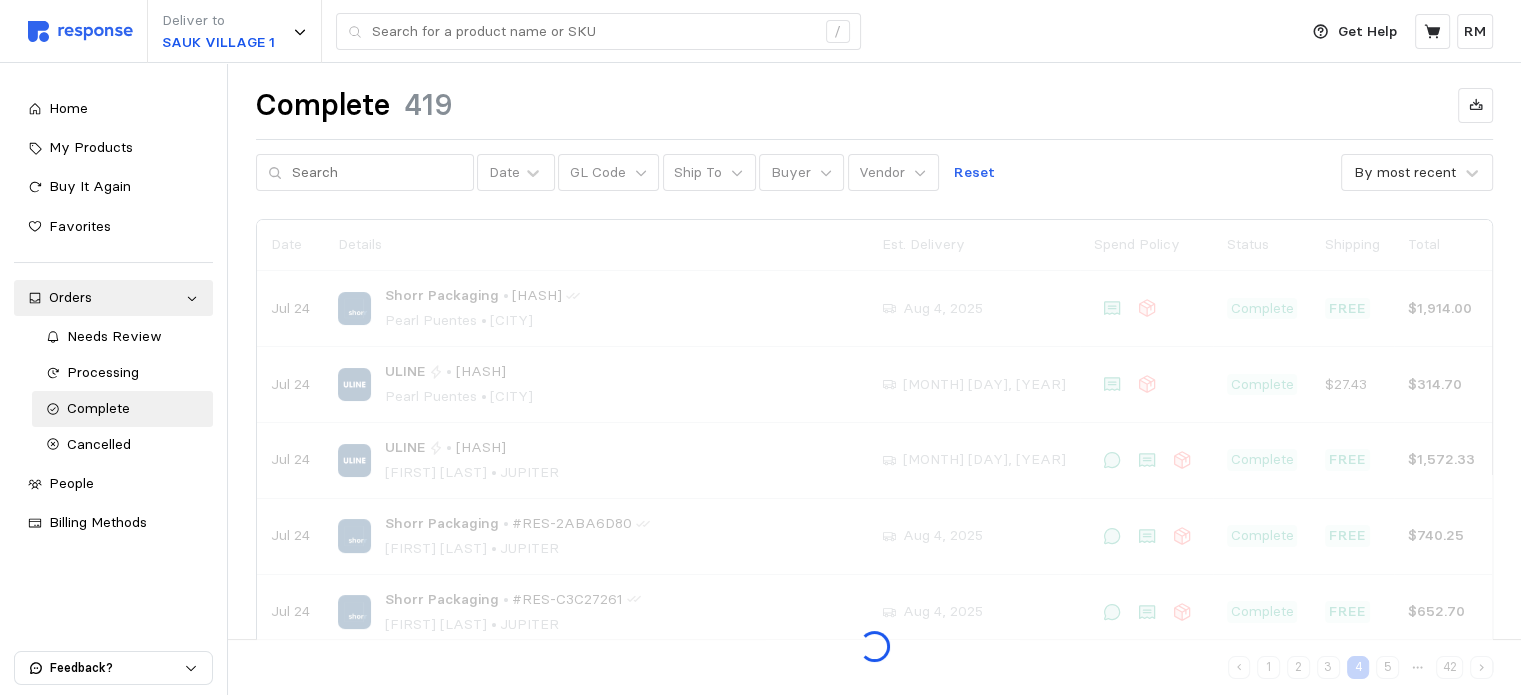 scroll, scrollTop: 0, scrollLeft: 0, axis: both 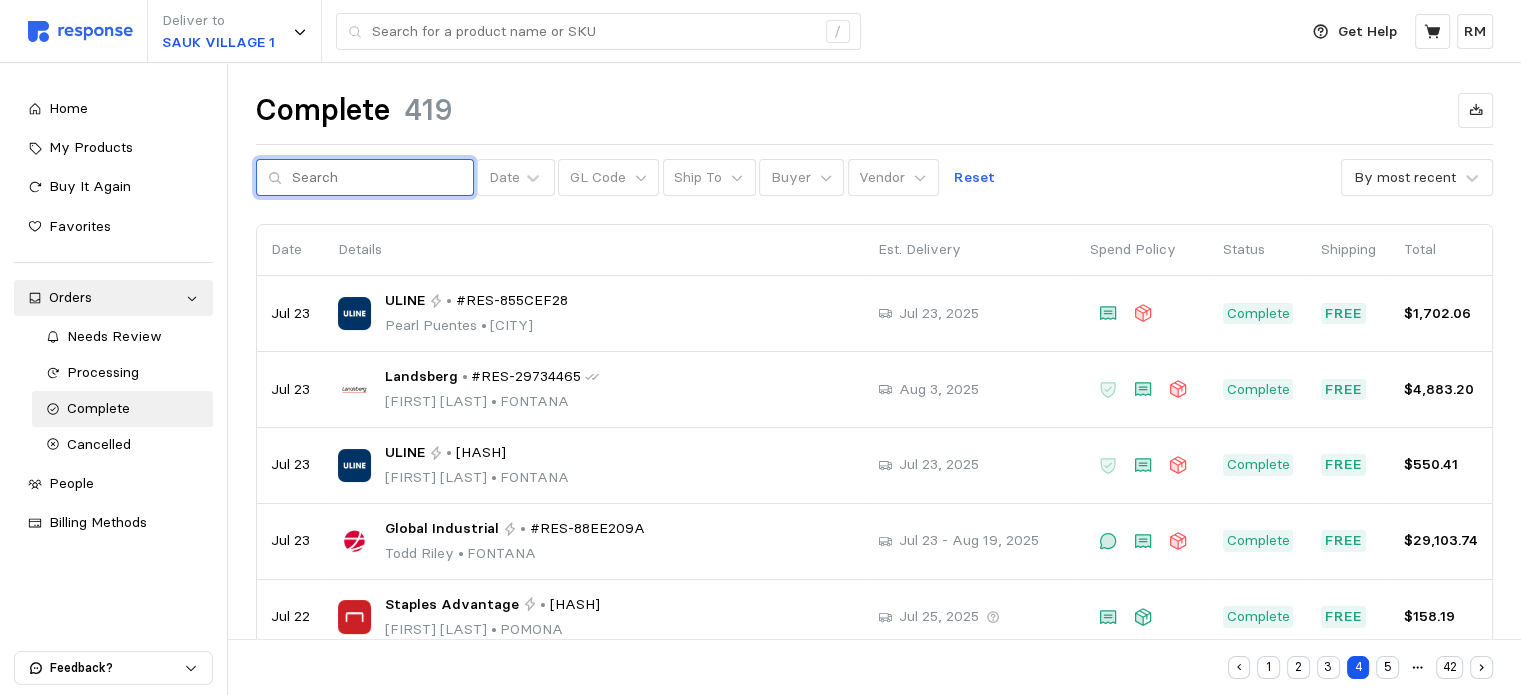 click at bounding box center (377, 178) 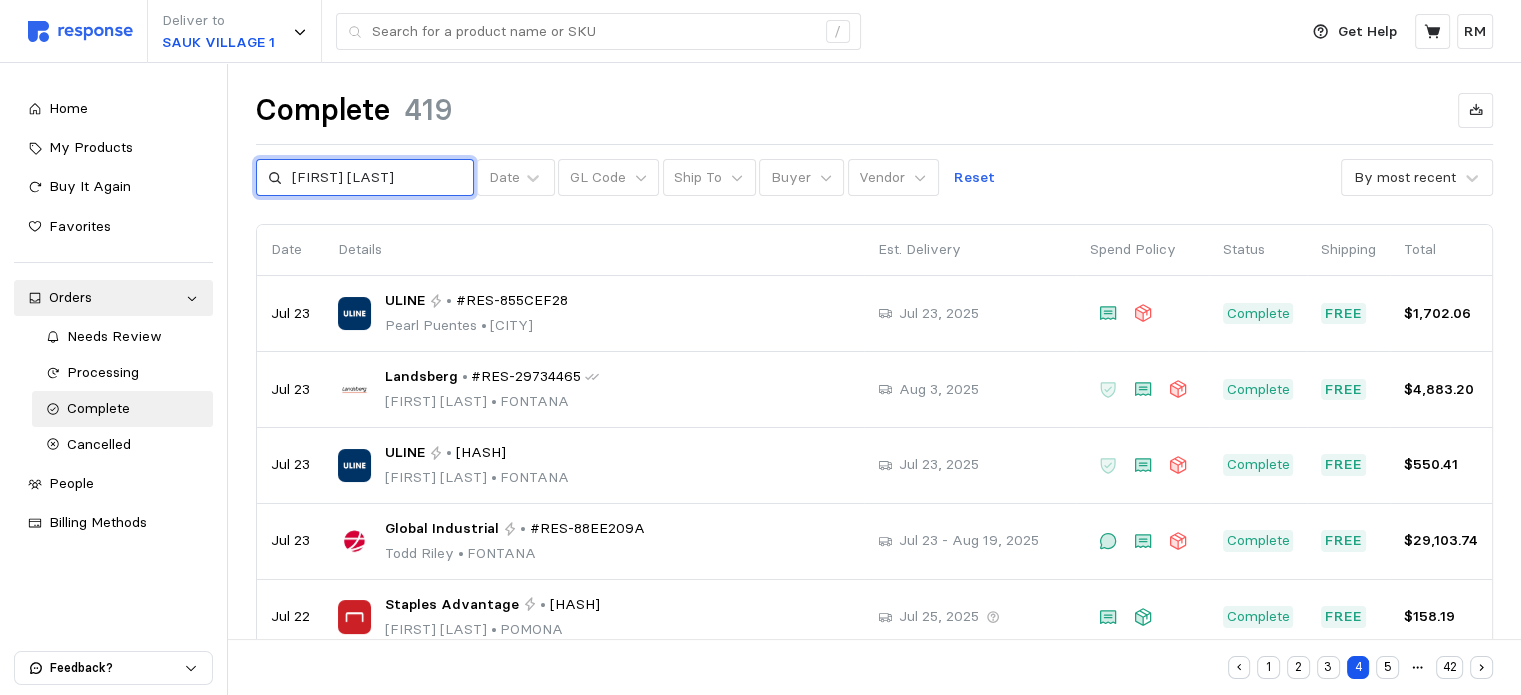 type on "[FIRST] [LAST]" 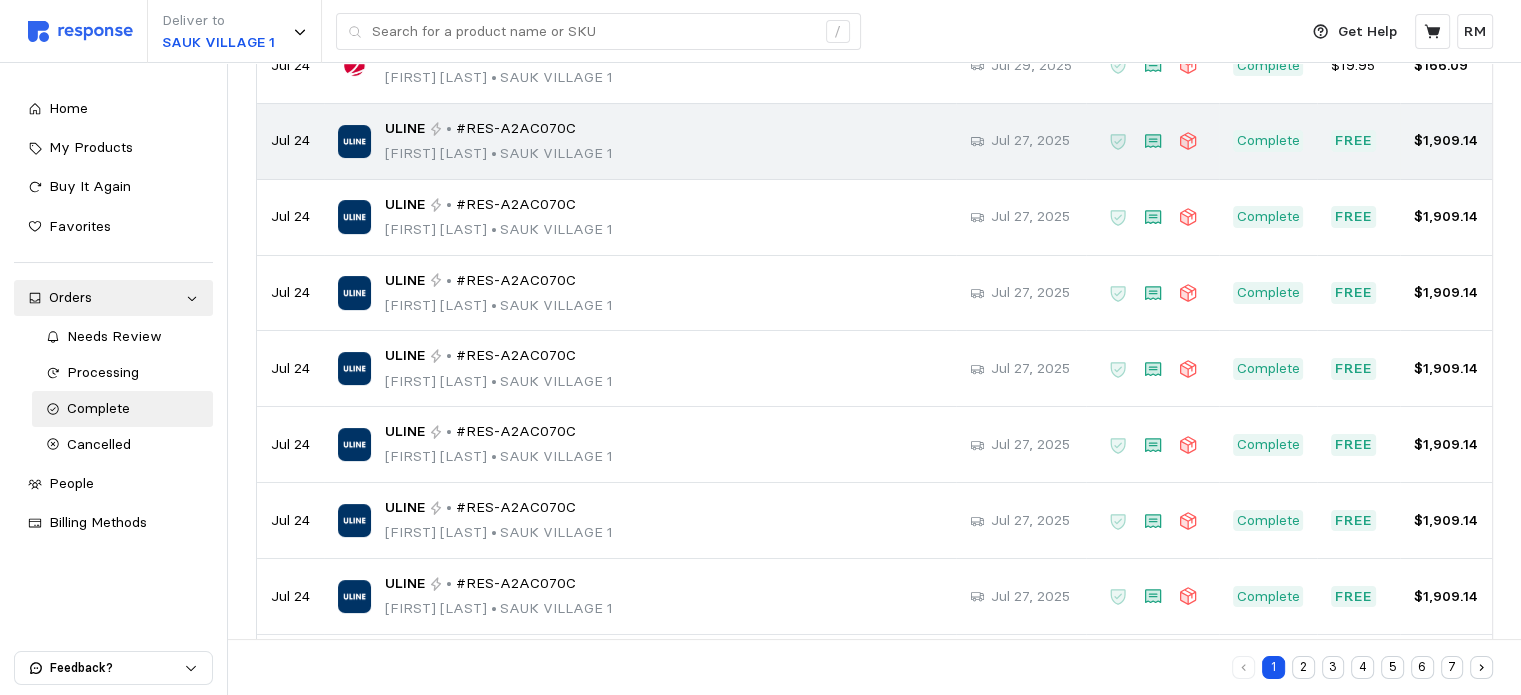 scroll, scrollTop: 420, scrollLeft: 0, axis: vertical 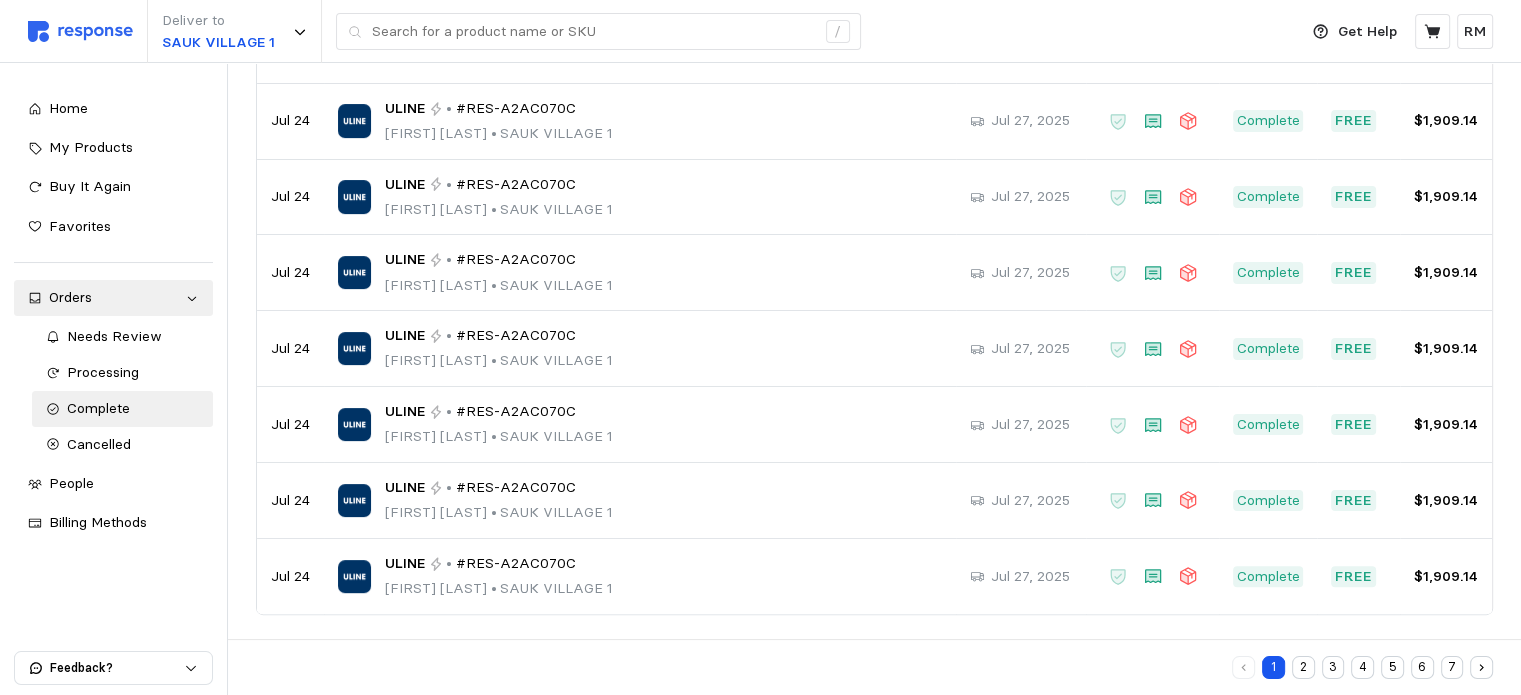 click on "2" at bounding box center [1303, 667] 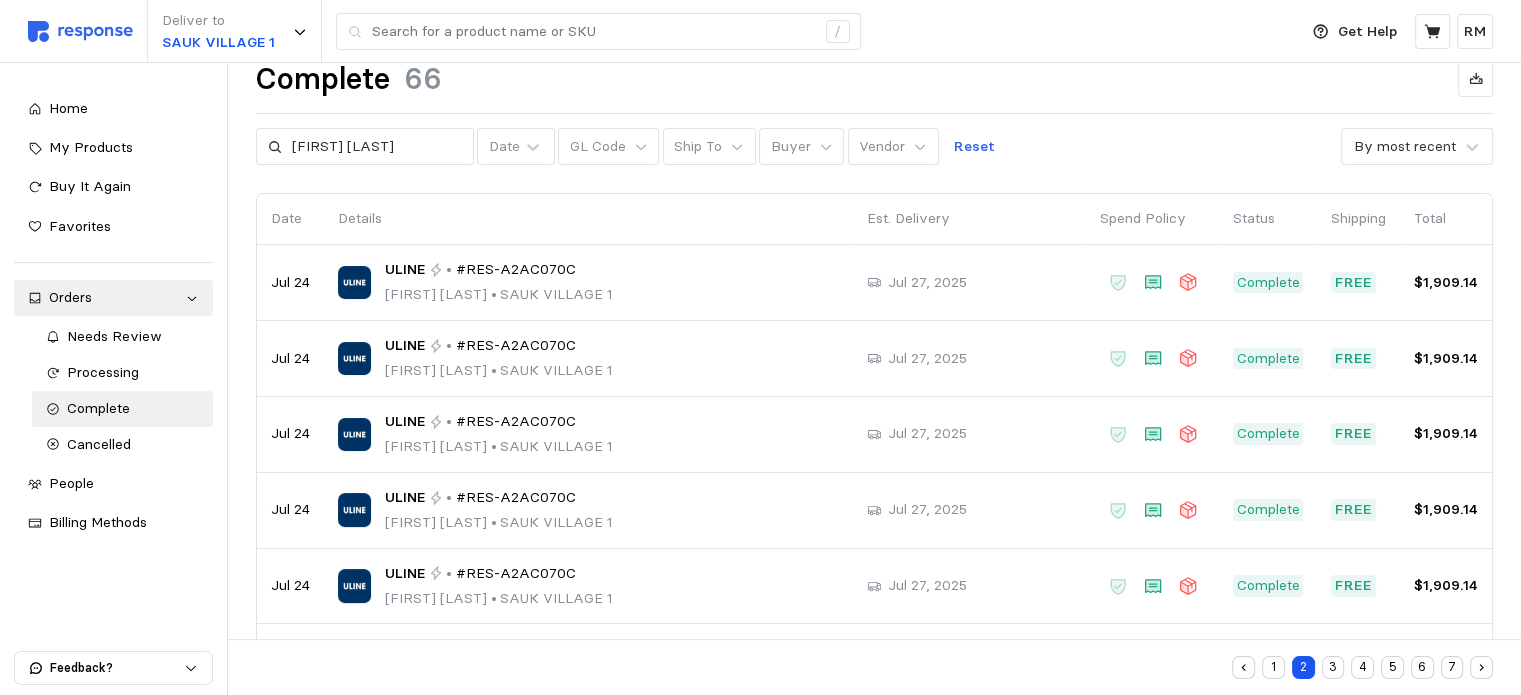 scroll, scrollTop: 0, scrollLeft: 0, axis: both 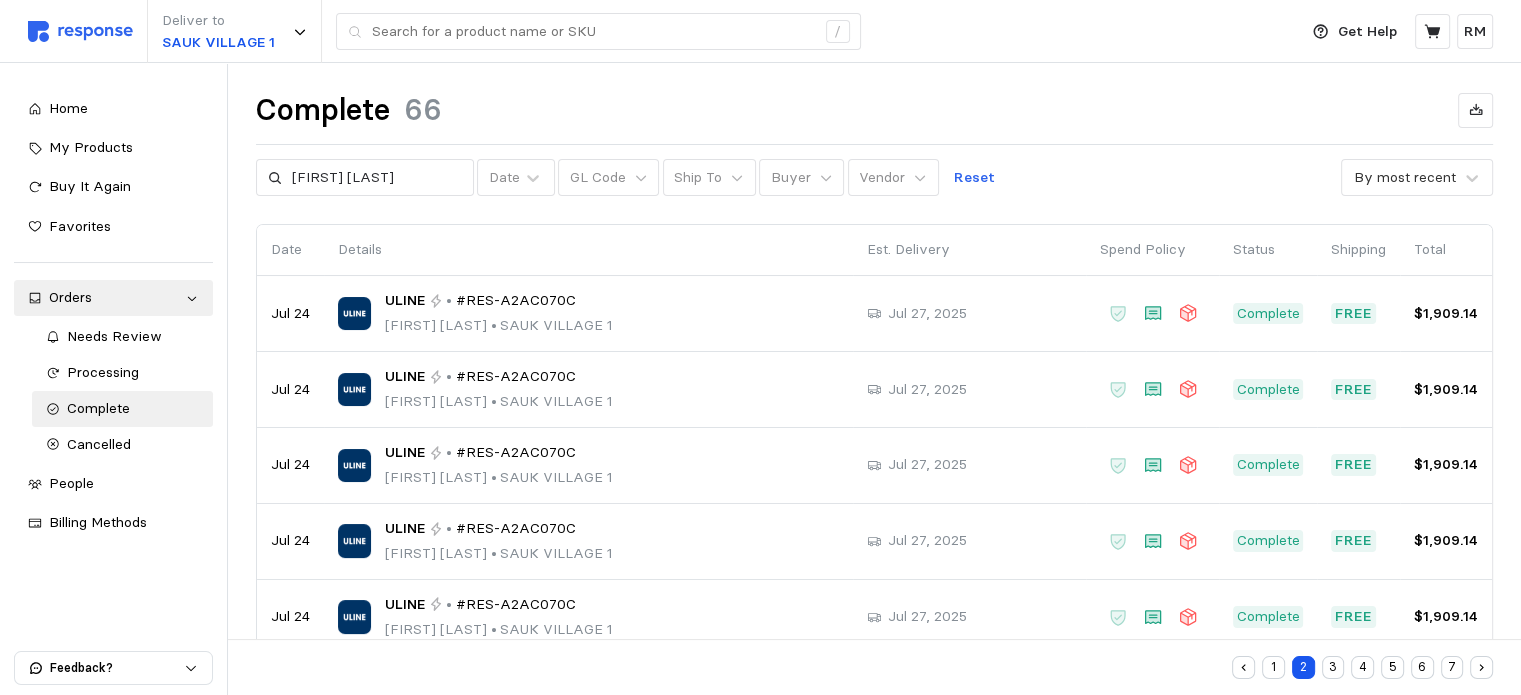 click on "Date" at bounding box center (290, 250) 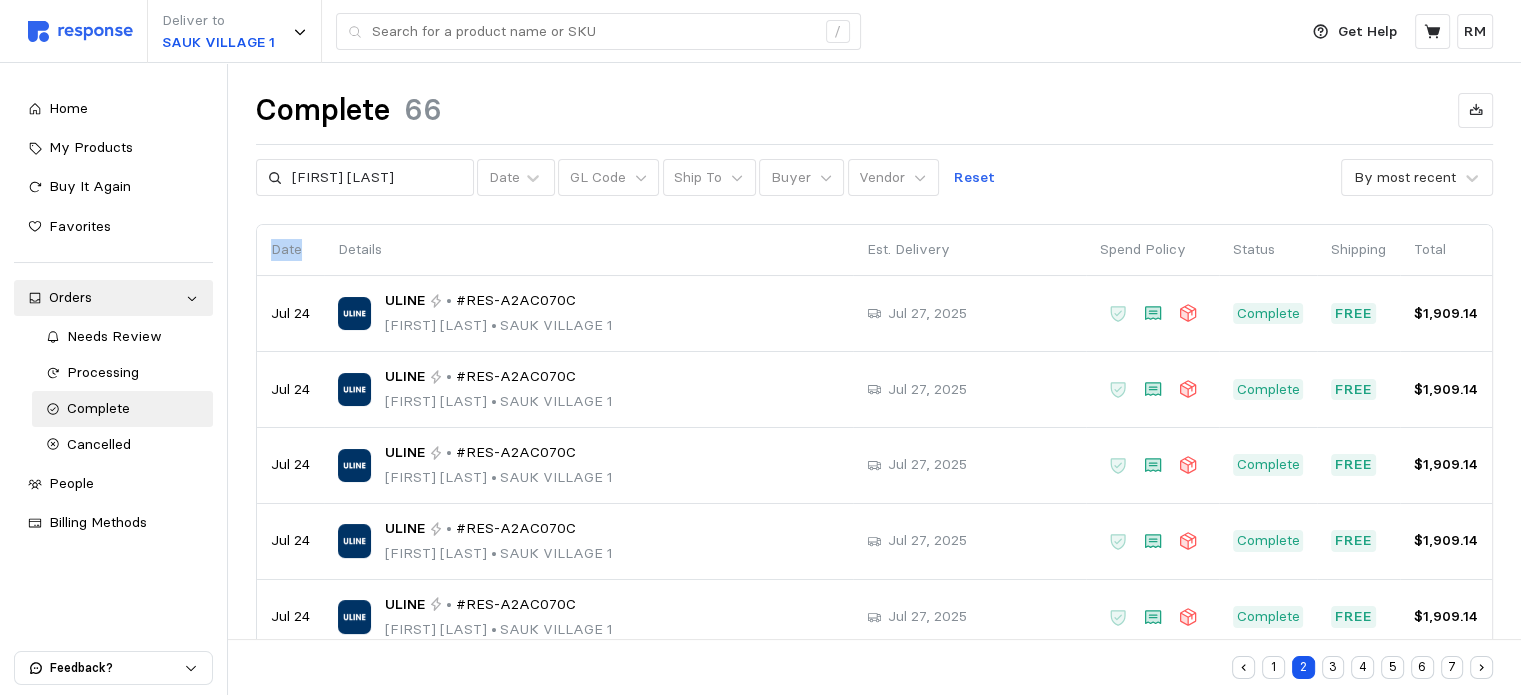 click on "Date" at bounding box center (290, 250) 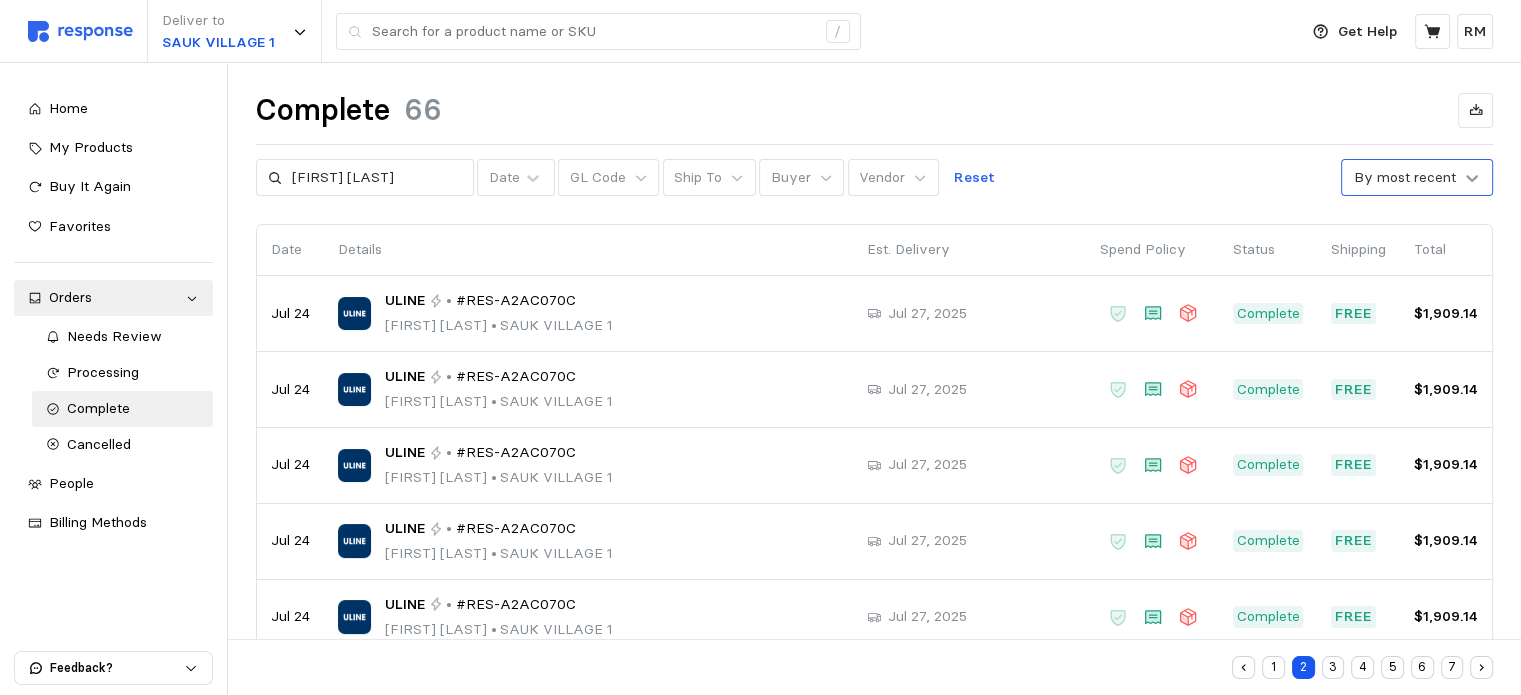 click 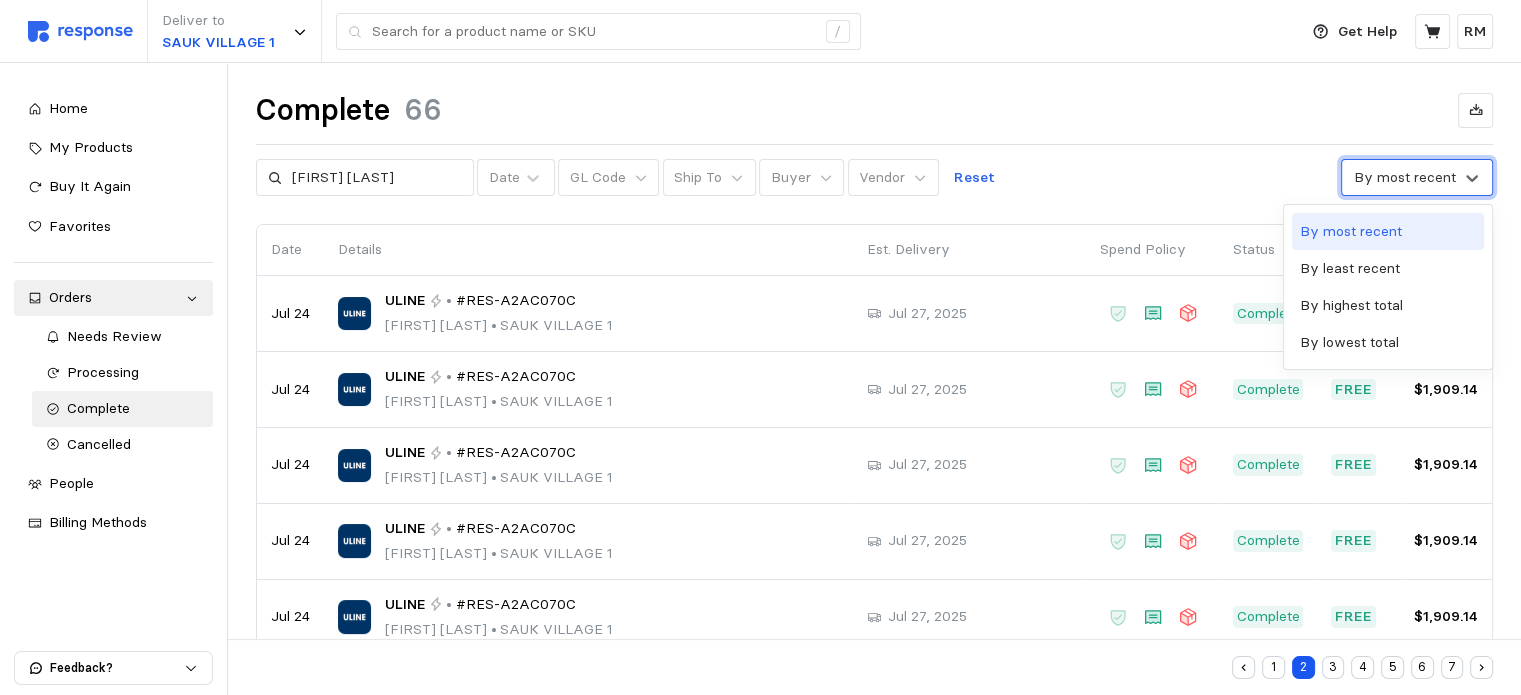 click on "By most recent" at bounding box center (1388, 231) 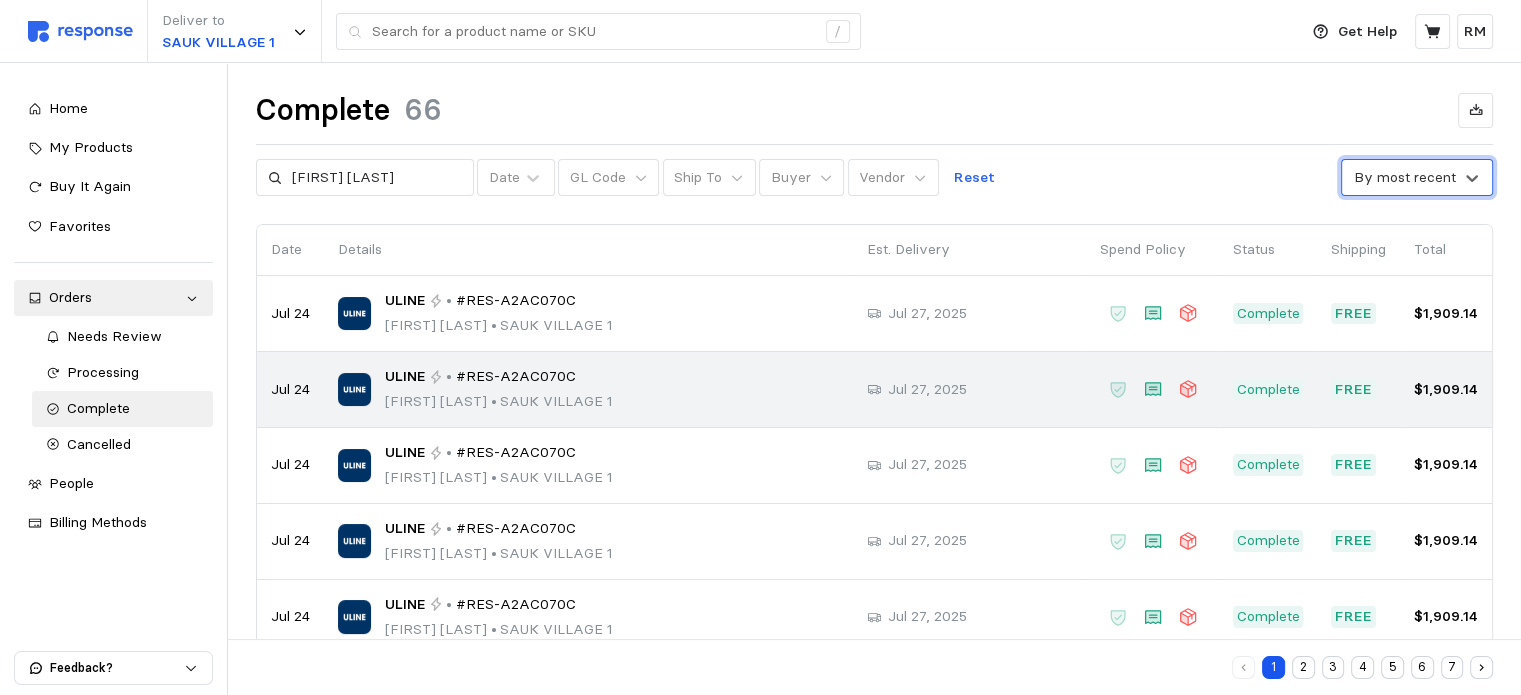 scroll, scrollTop: 0, scrollLeft: 0, axis: both 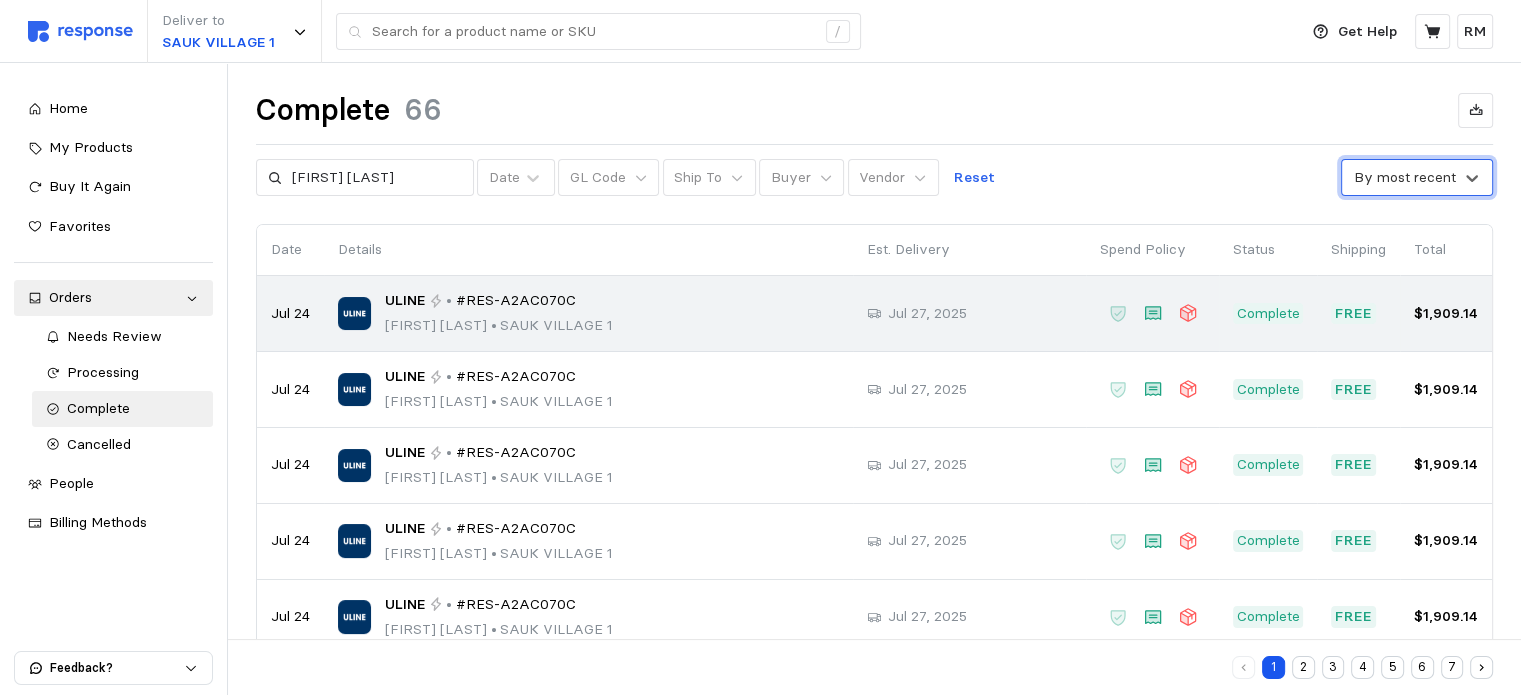 click on "ULINE" at bounding box center [405, 301] 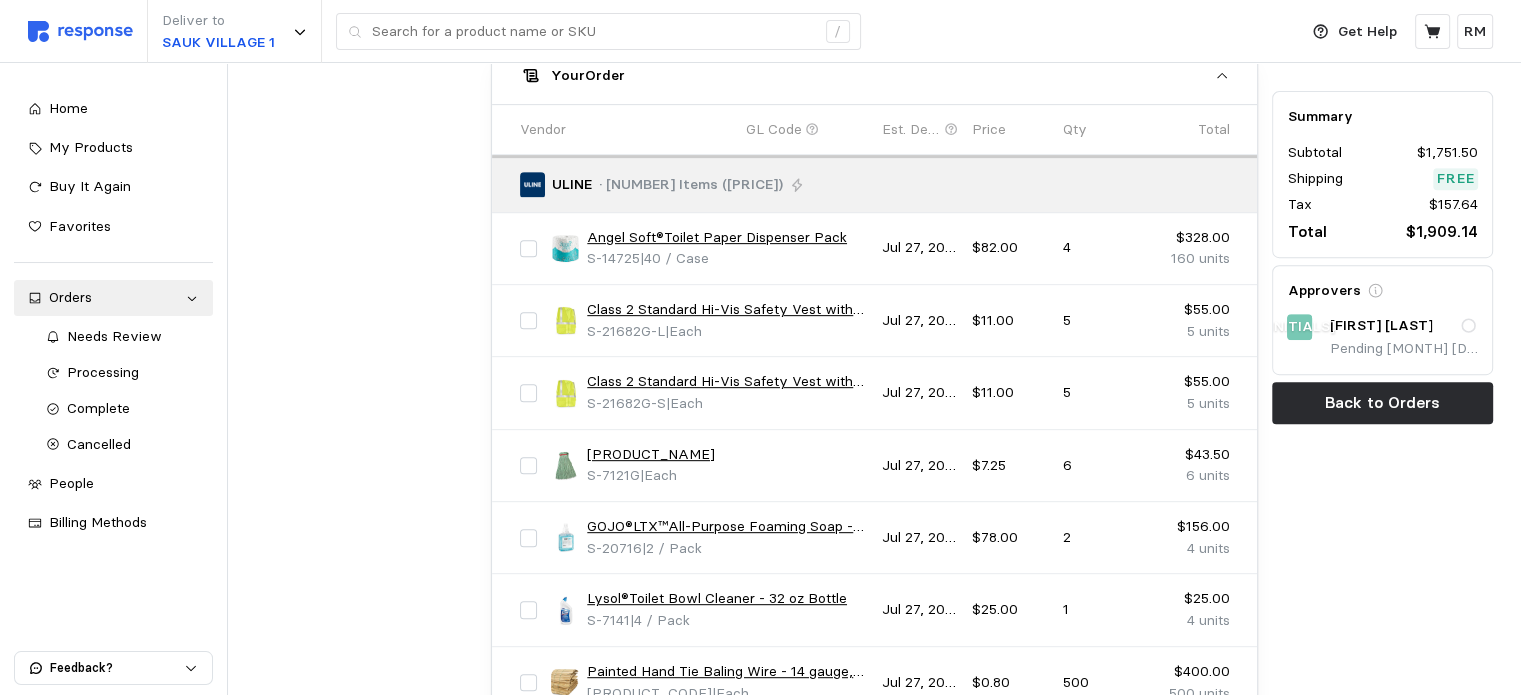scroll, scrollTop: 0, scrollLeft: 0, axis: both 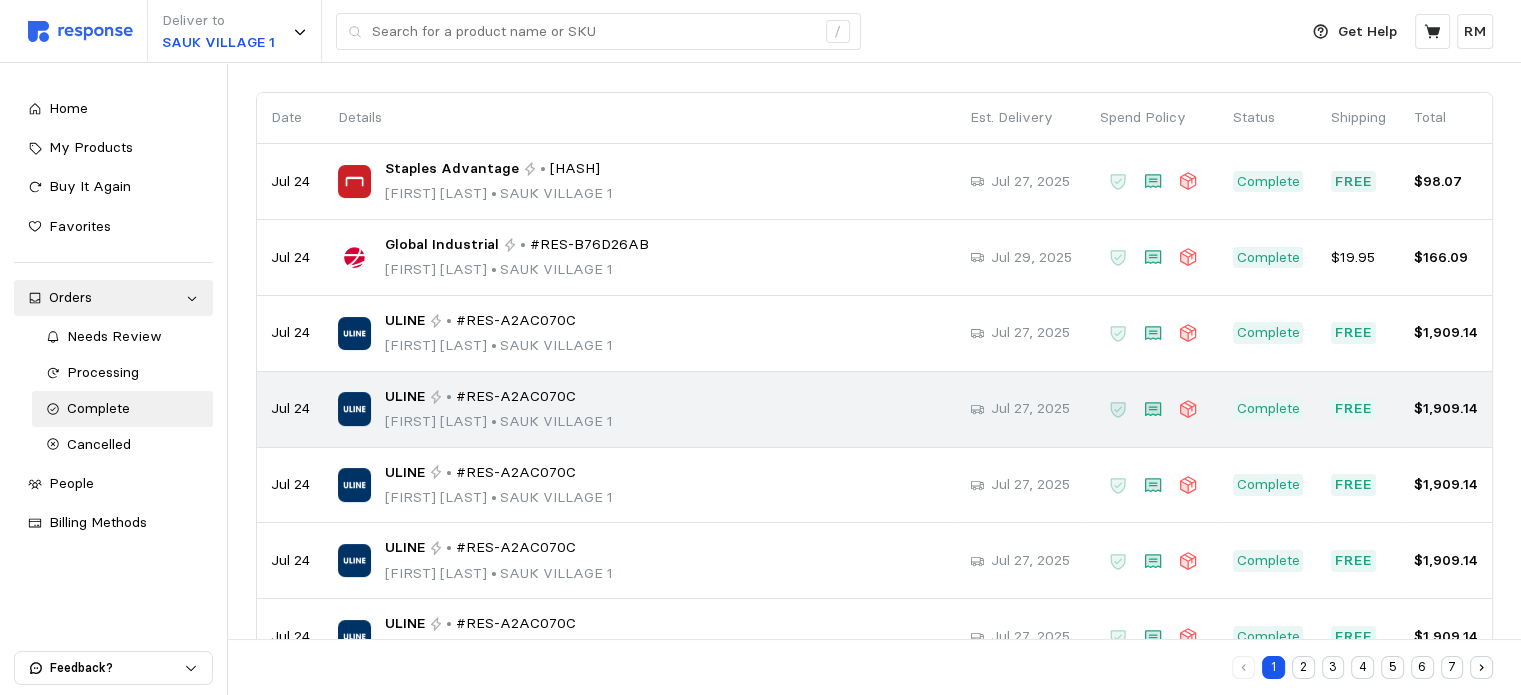 click on "#RES-A2AC070C" at bounding box center [516, 397] 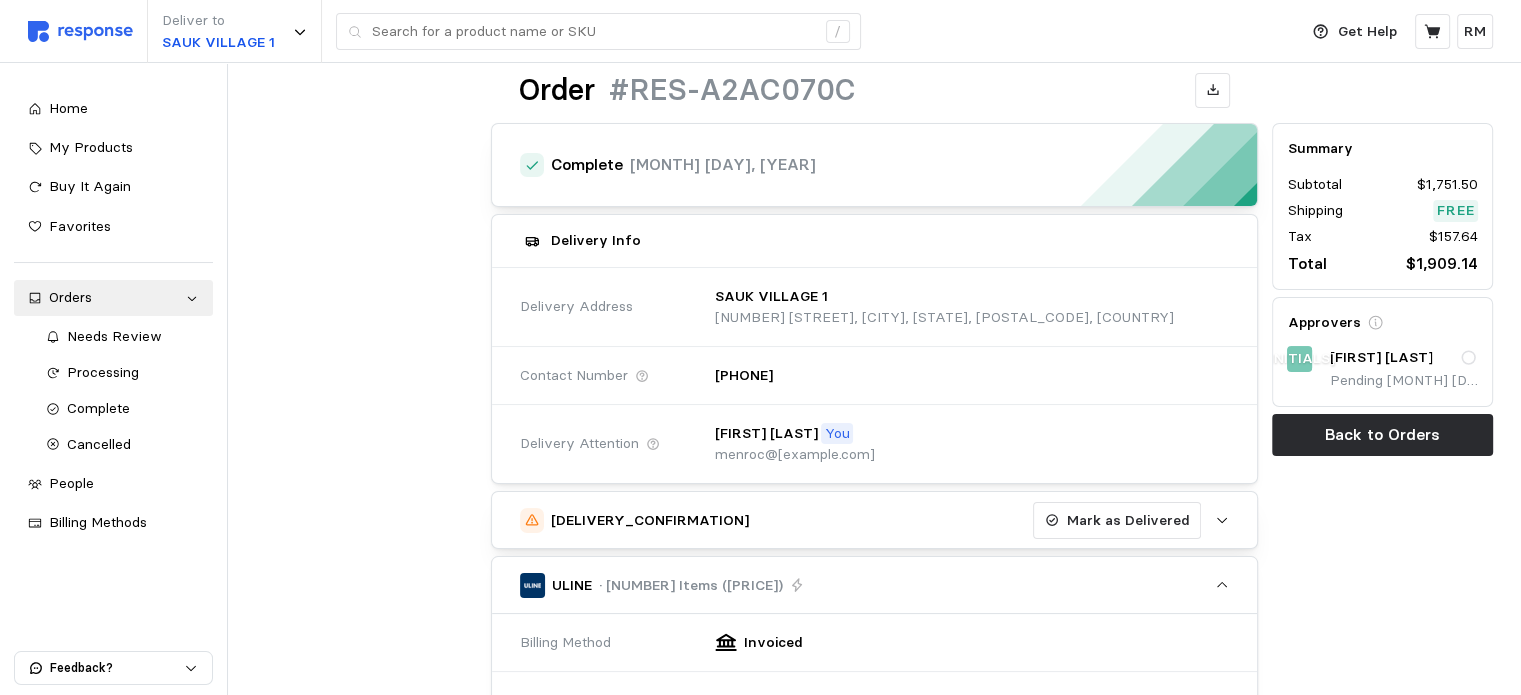 scroll, scrollTop: 0, scrollLeft: 0, axis: both 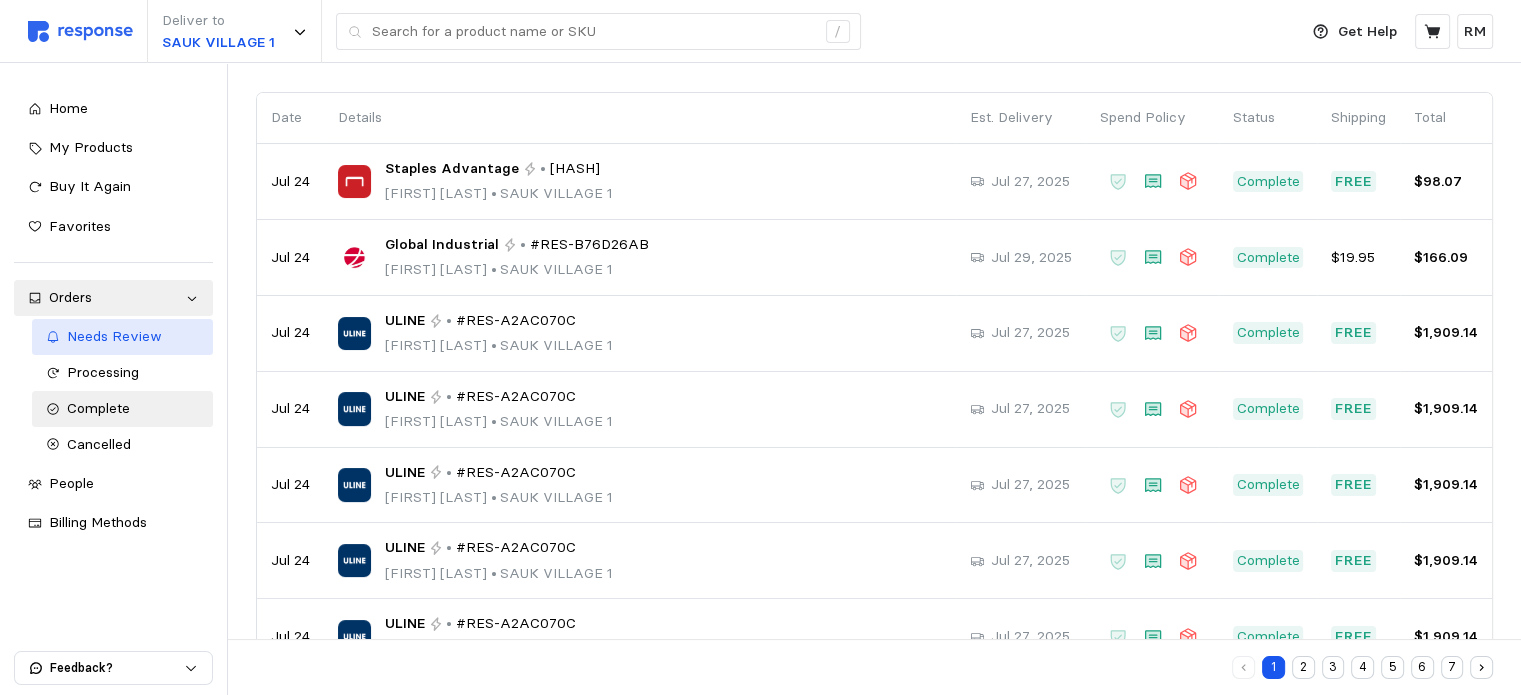 click on "Needs Review" at bounding box center [114, 336] 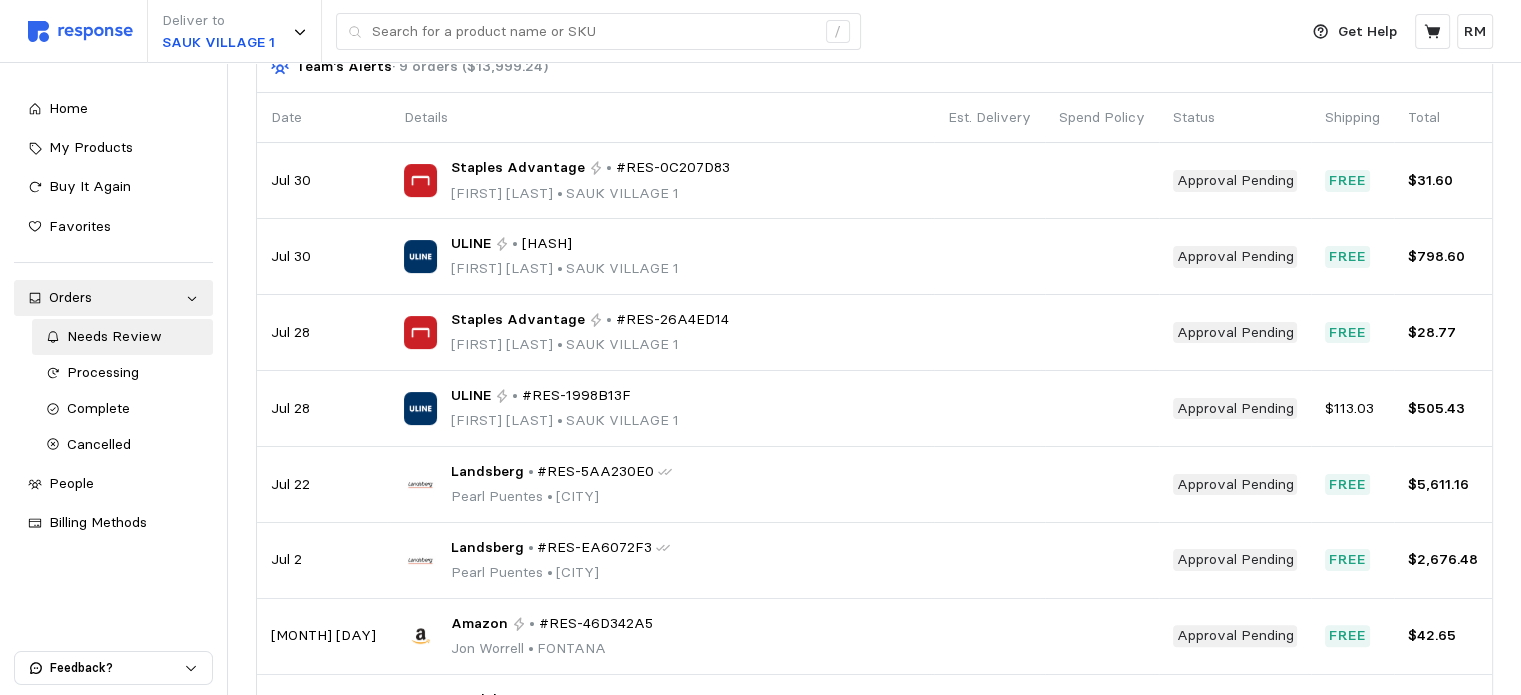 scroll, scrollTop: 343, scrollLeft: 0, axis: vertical 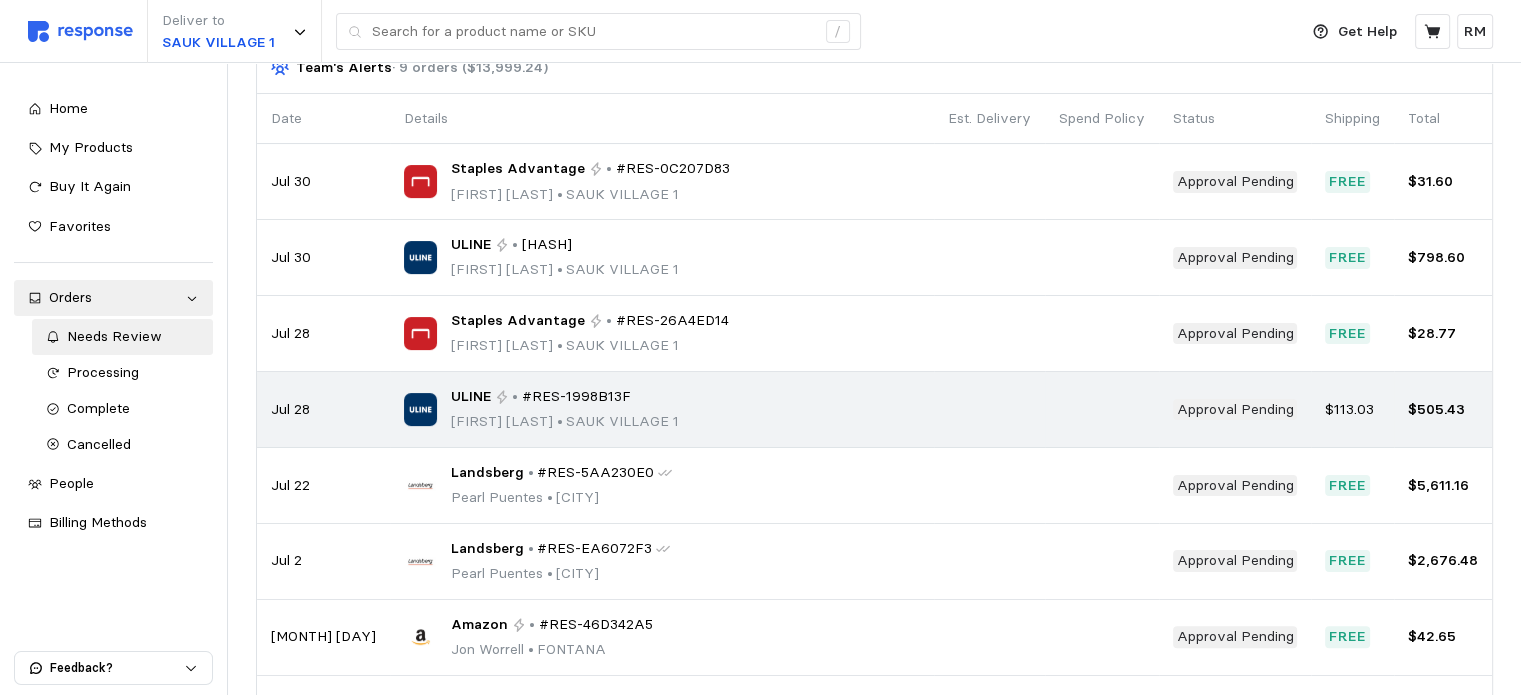 click on "ULINE" at bounding box center [471, 397] 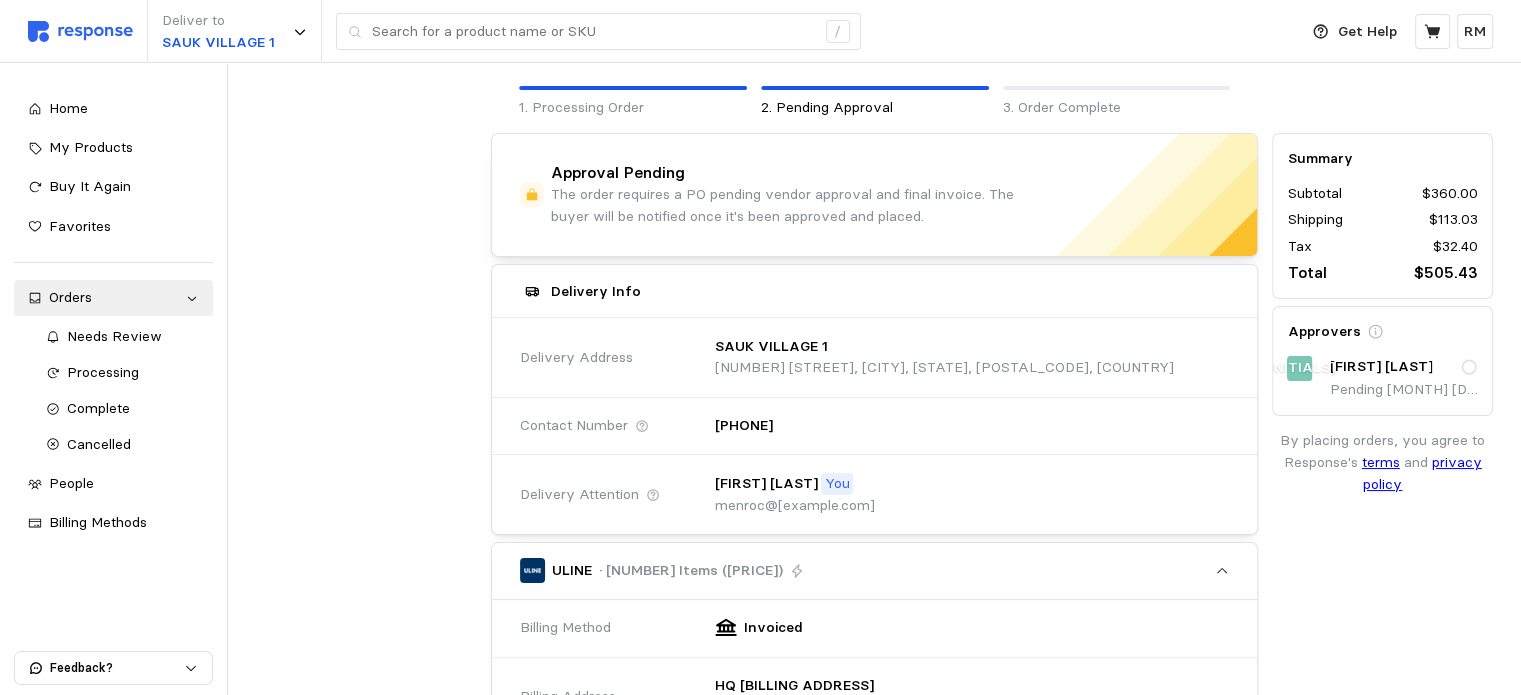 scroll, scrollTop: 0, scrollLeft: 0, axis: both 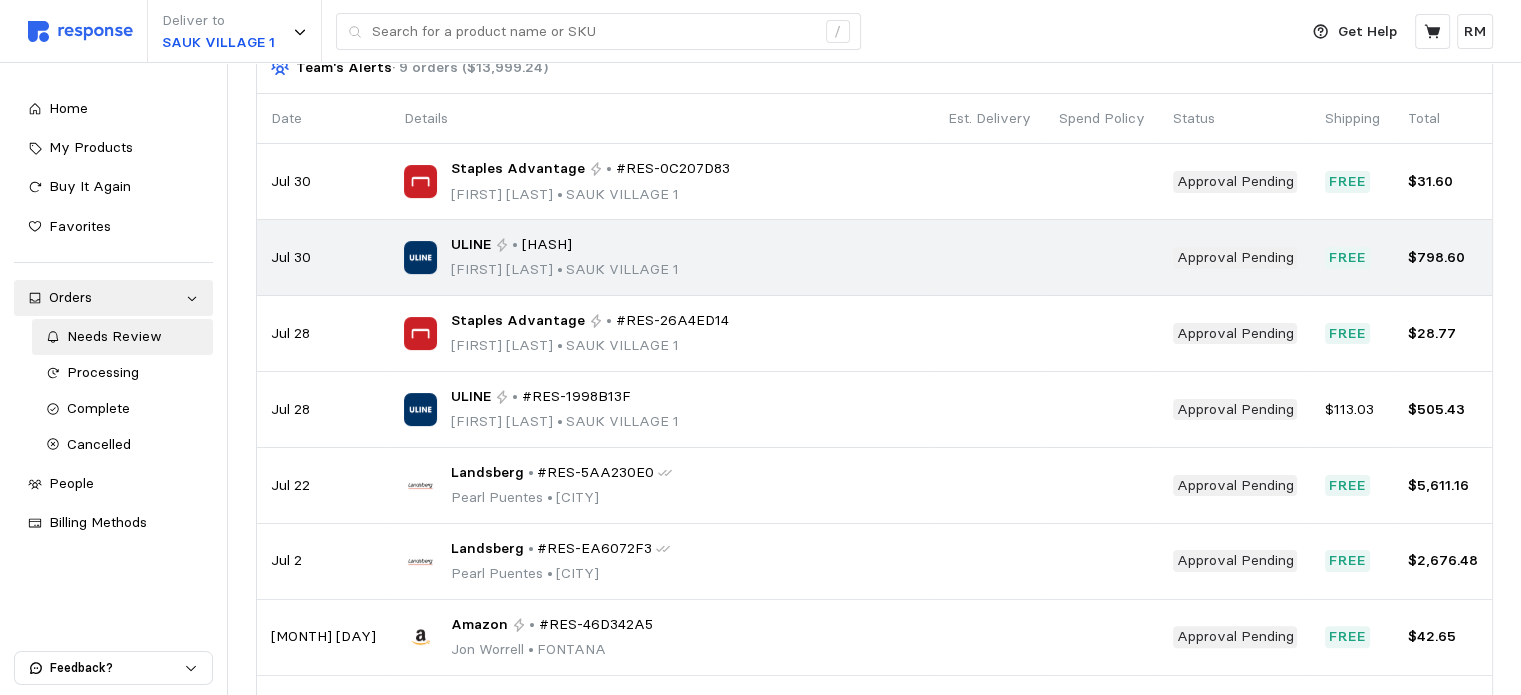 click on "ULINE" at bounding box center [471, 245] 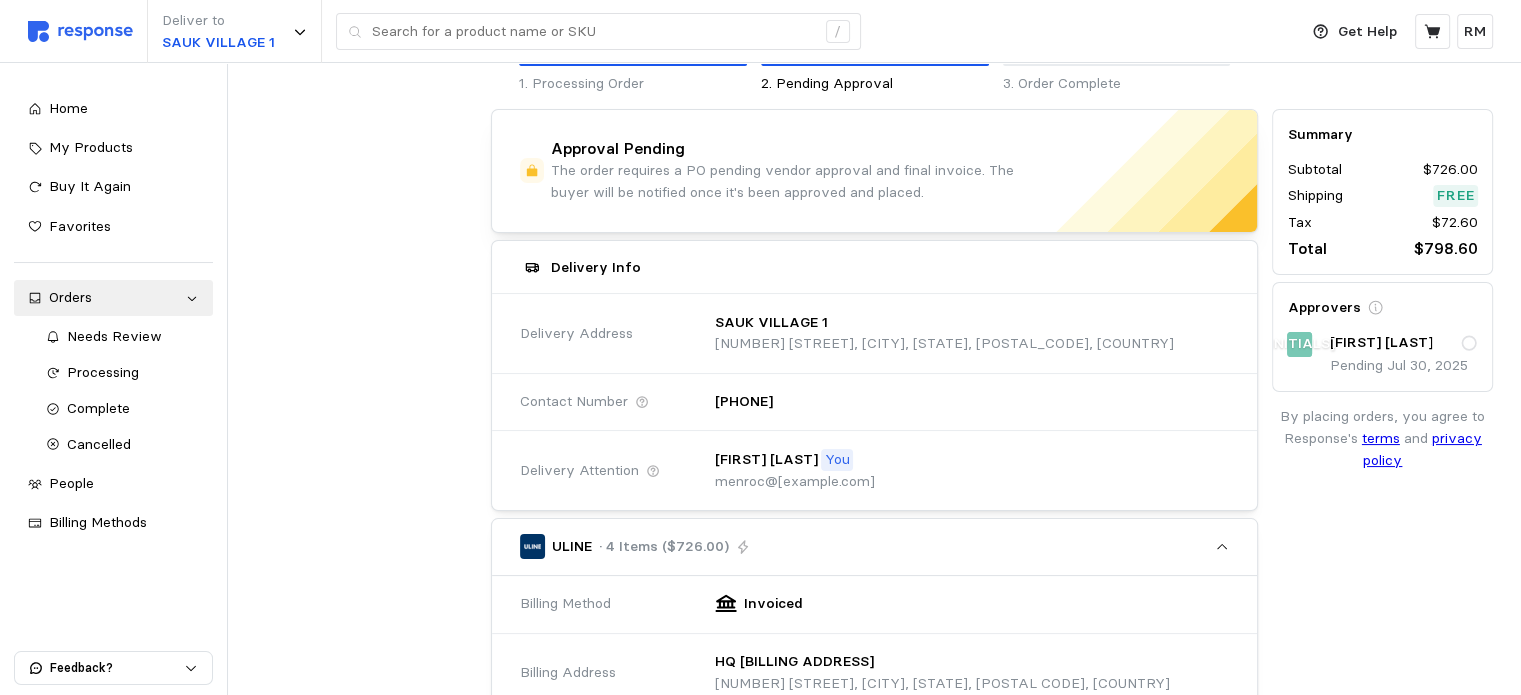 scroll, scrollTop: 0, scrollLeft: 0, axis: both 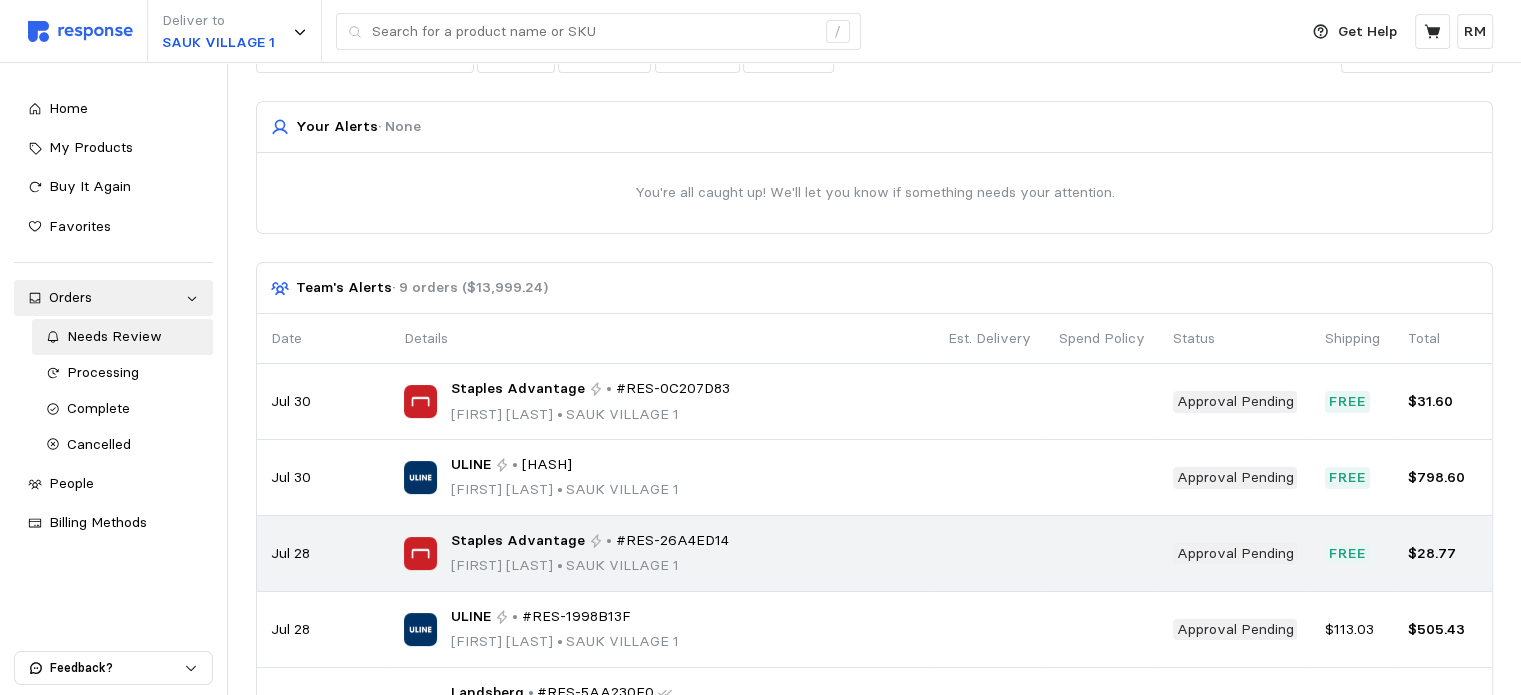 click on "Staples Advantage" at bounding box center (518, 541) 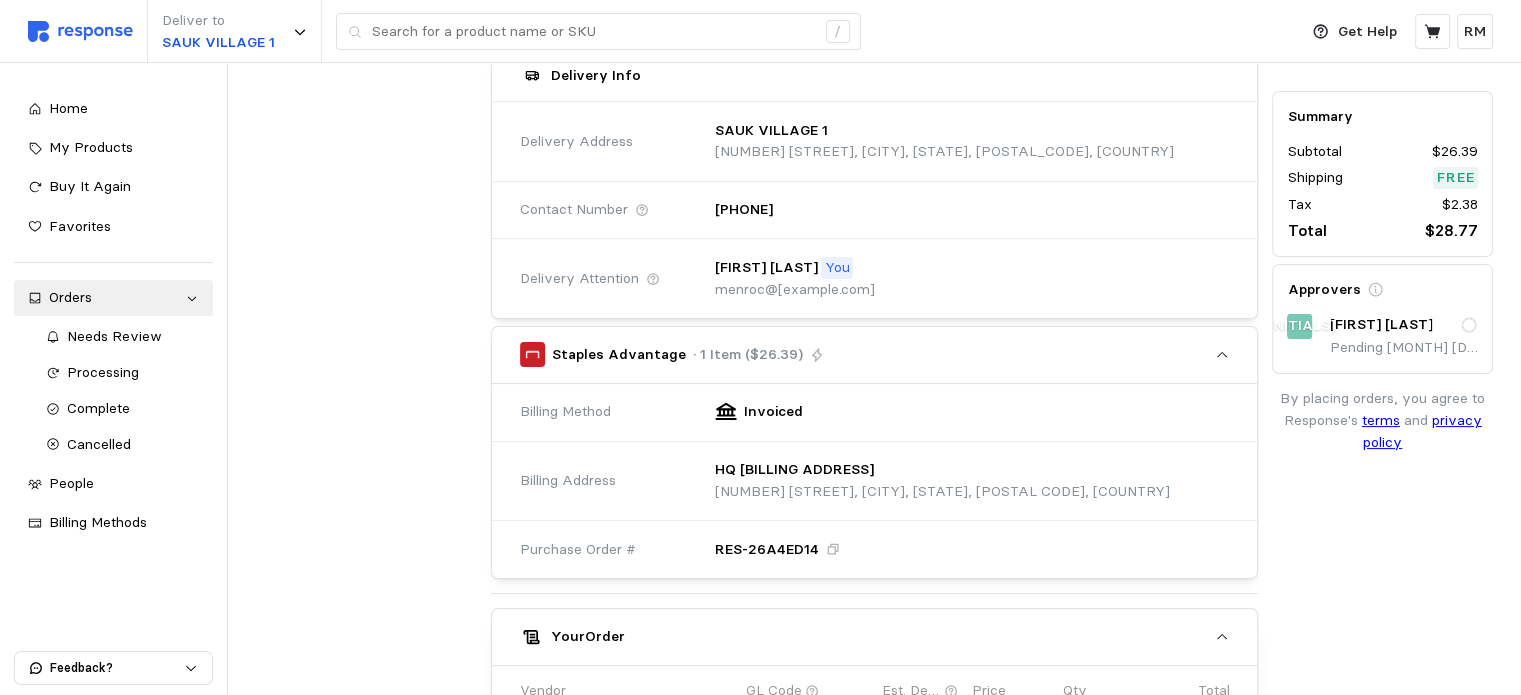scroll, scrollTop: 0, scrollLeft: 0, axis: both 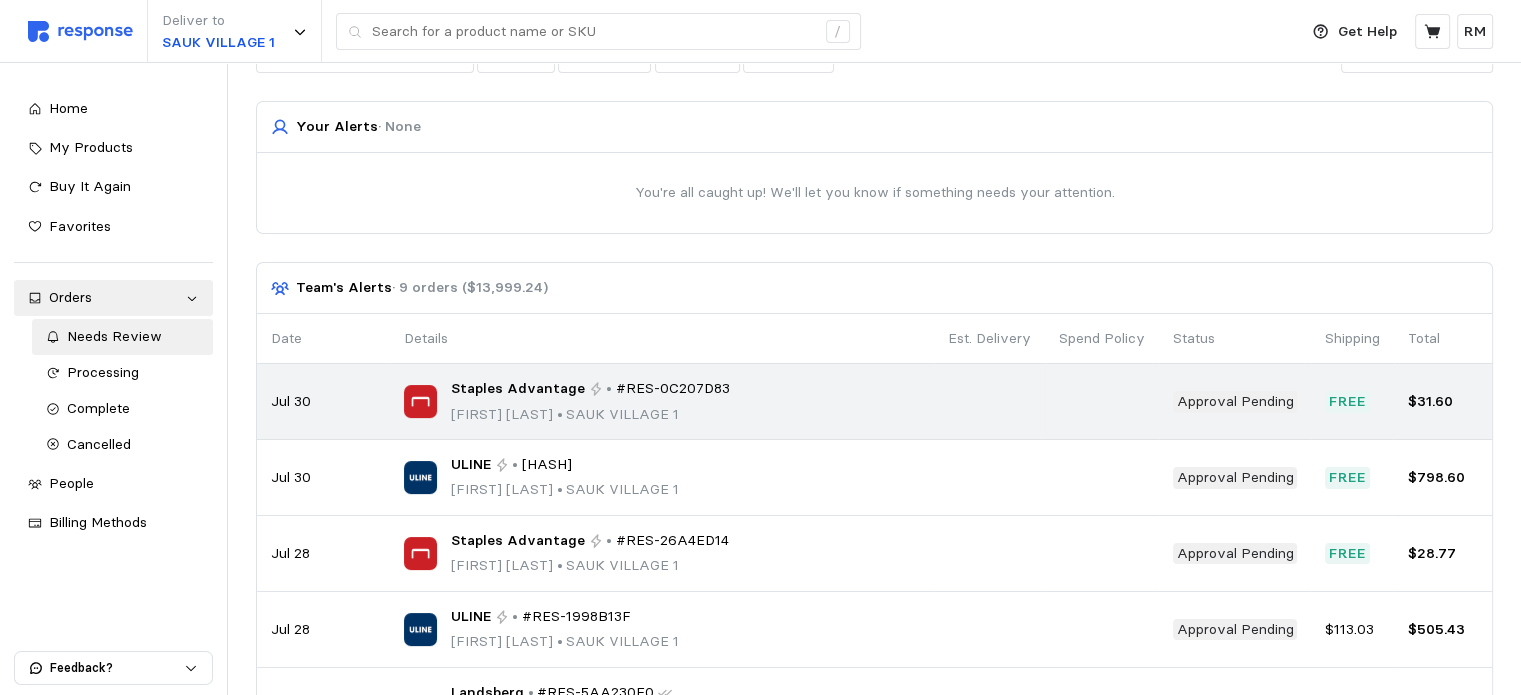 click on "Staples Advantage" at bounding box center [518, 389] 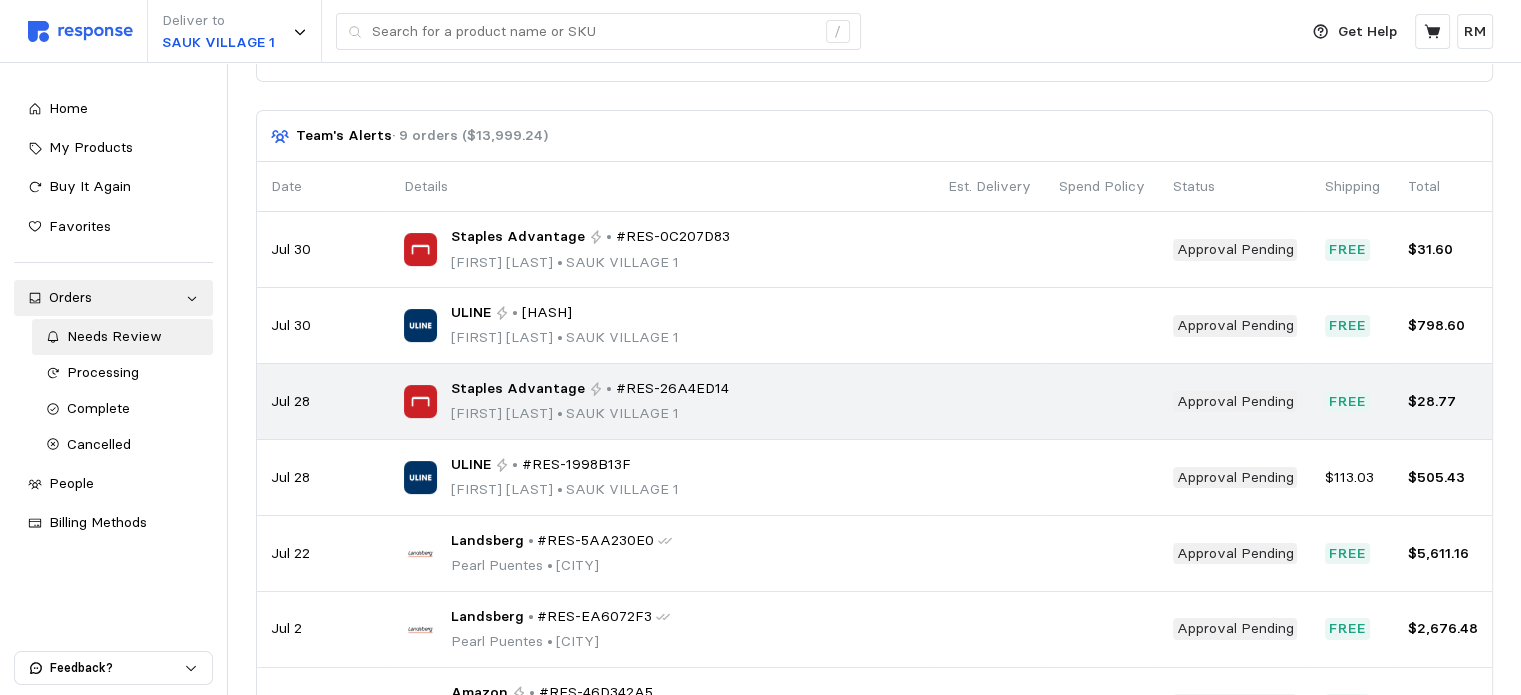 scroll, scrollTop: 0, scrollLeft: 0, axis: both 